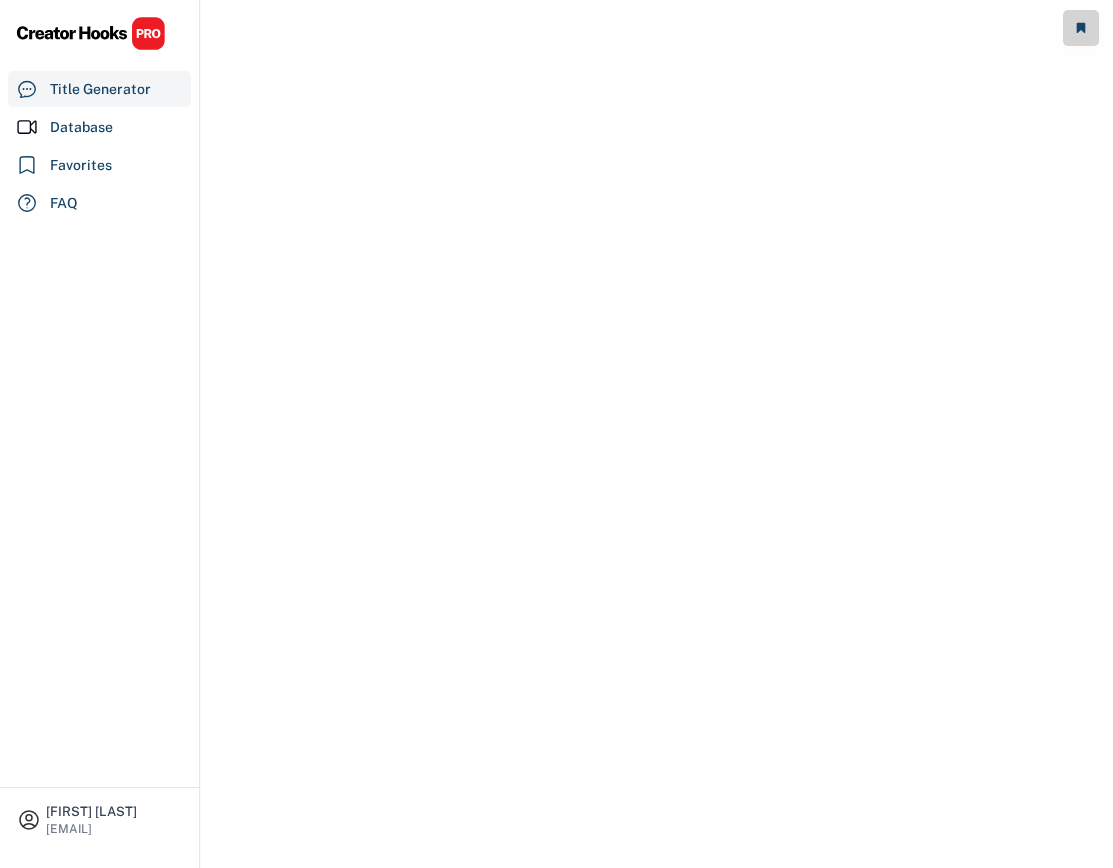 scroll, scrollTop: 0, scrollLeft: 0, axis: both 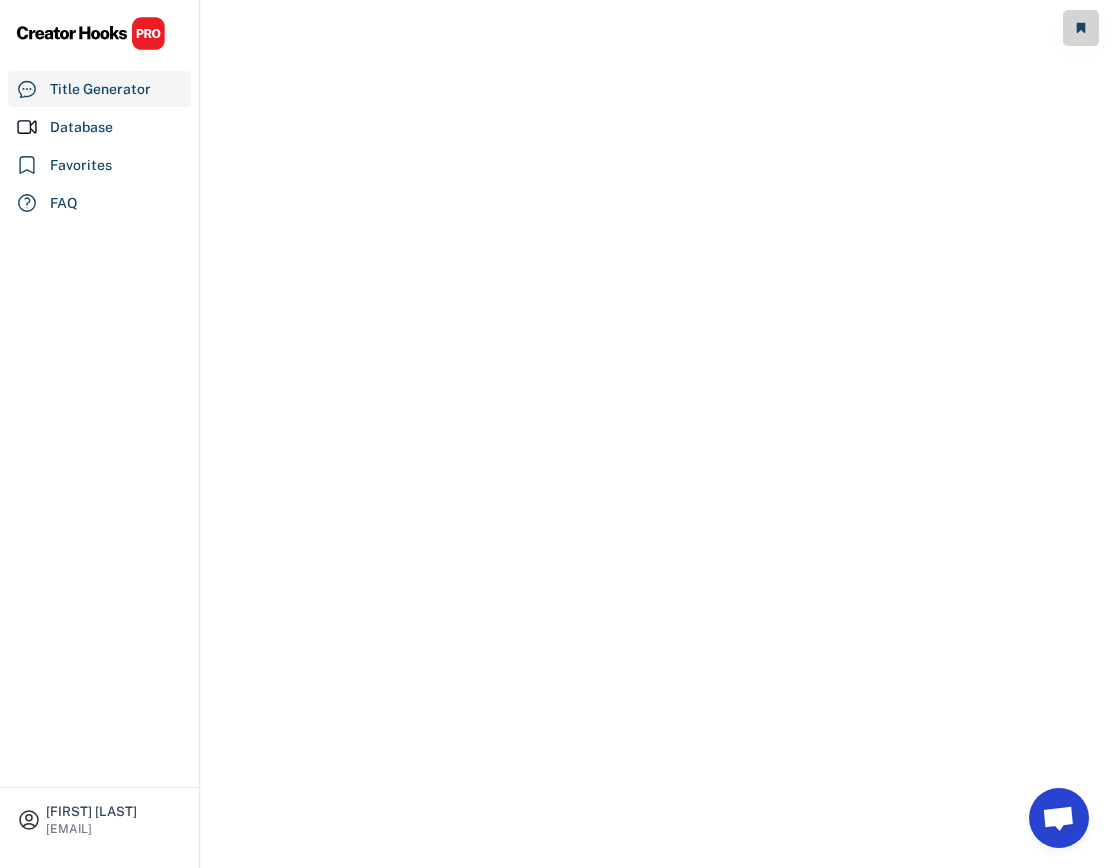 select on "**********" 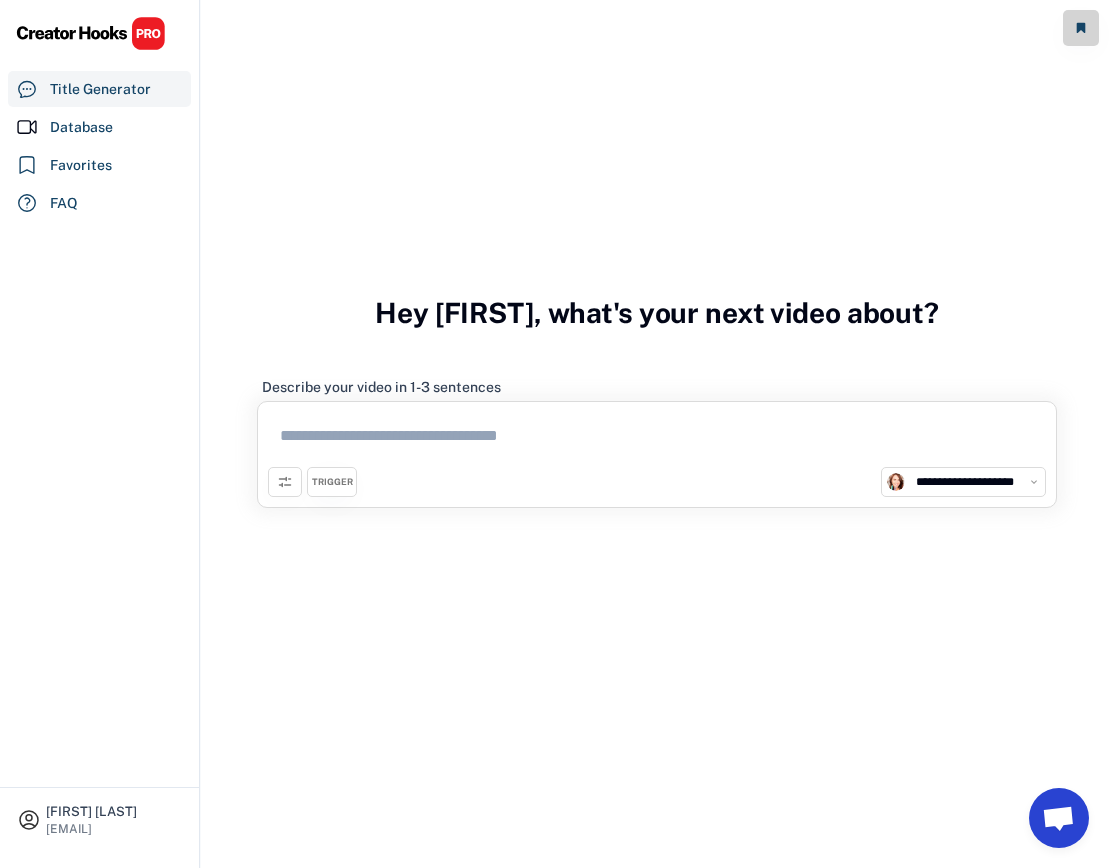 click at bounding box center [657, 439] 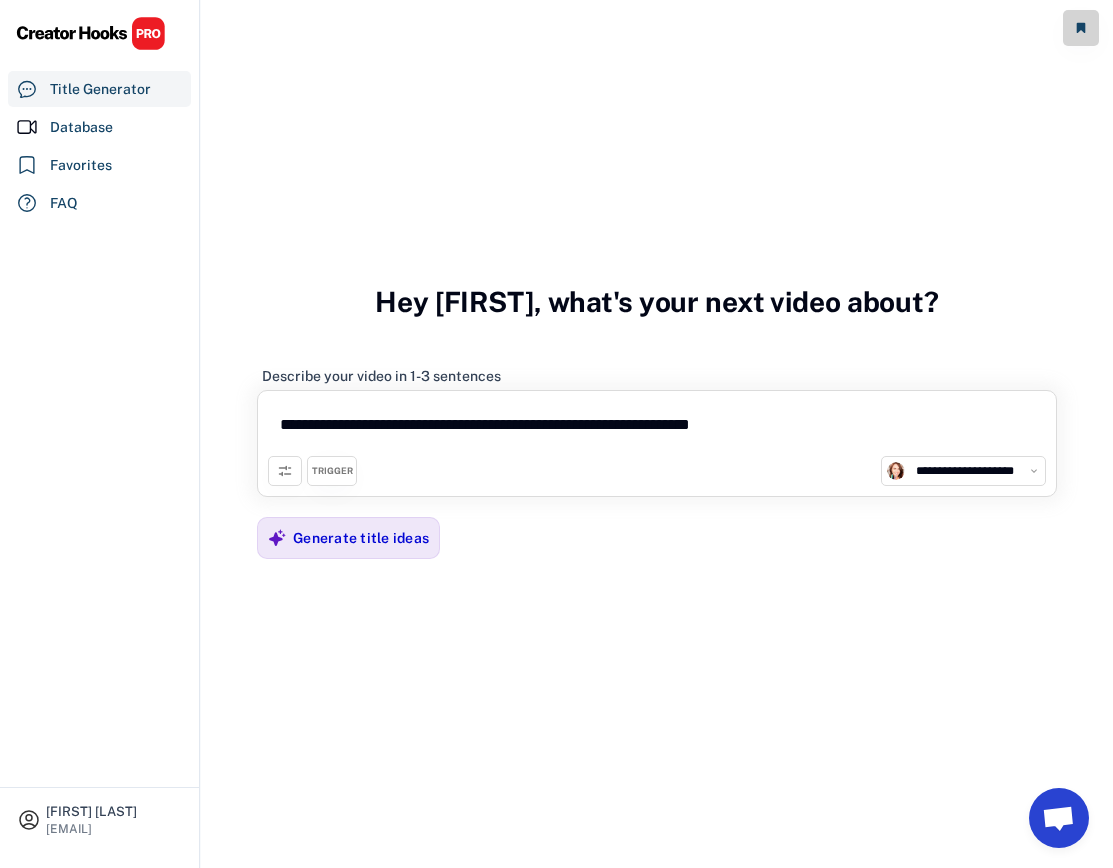 drag, startPoint x: 499, startPoint y: 423, endPoint x: 456, endPoint y: 426, distance: 43.104523 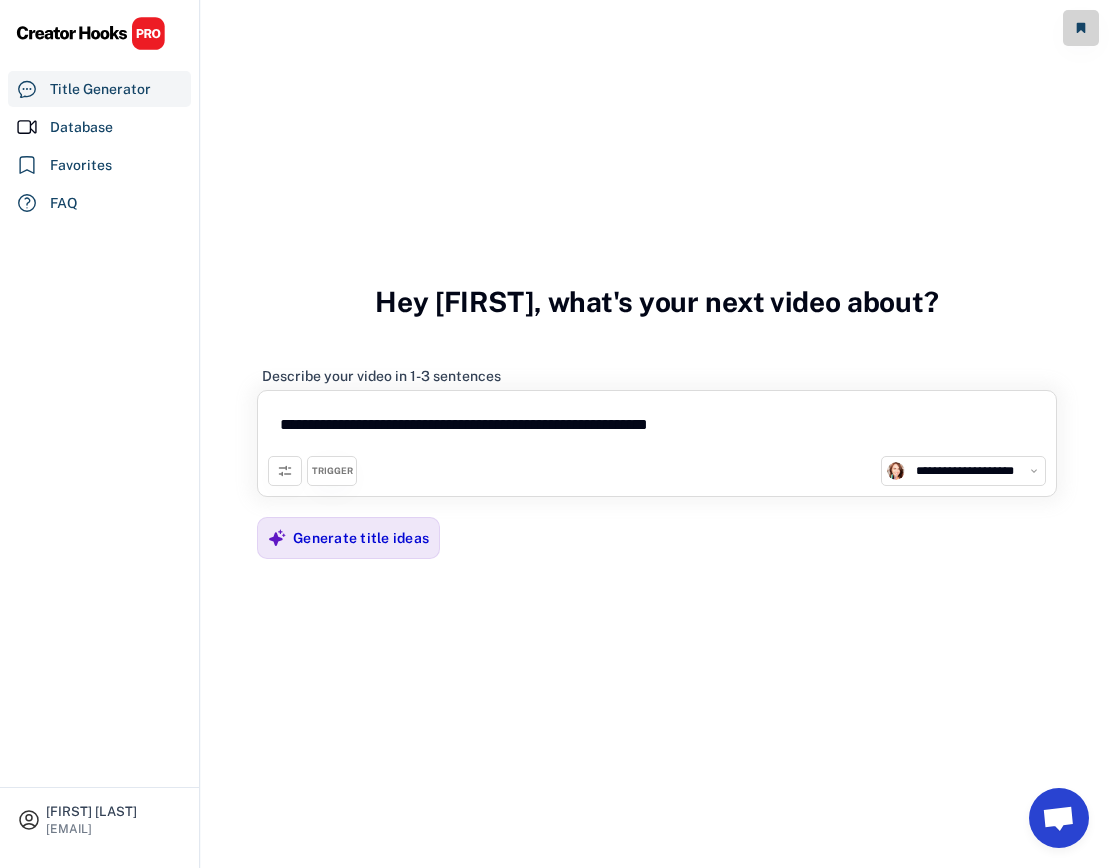 drag, startPoint x: 710, startPoint y: 428, endPoint x: 698, endPoint y: 428, distance: 12 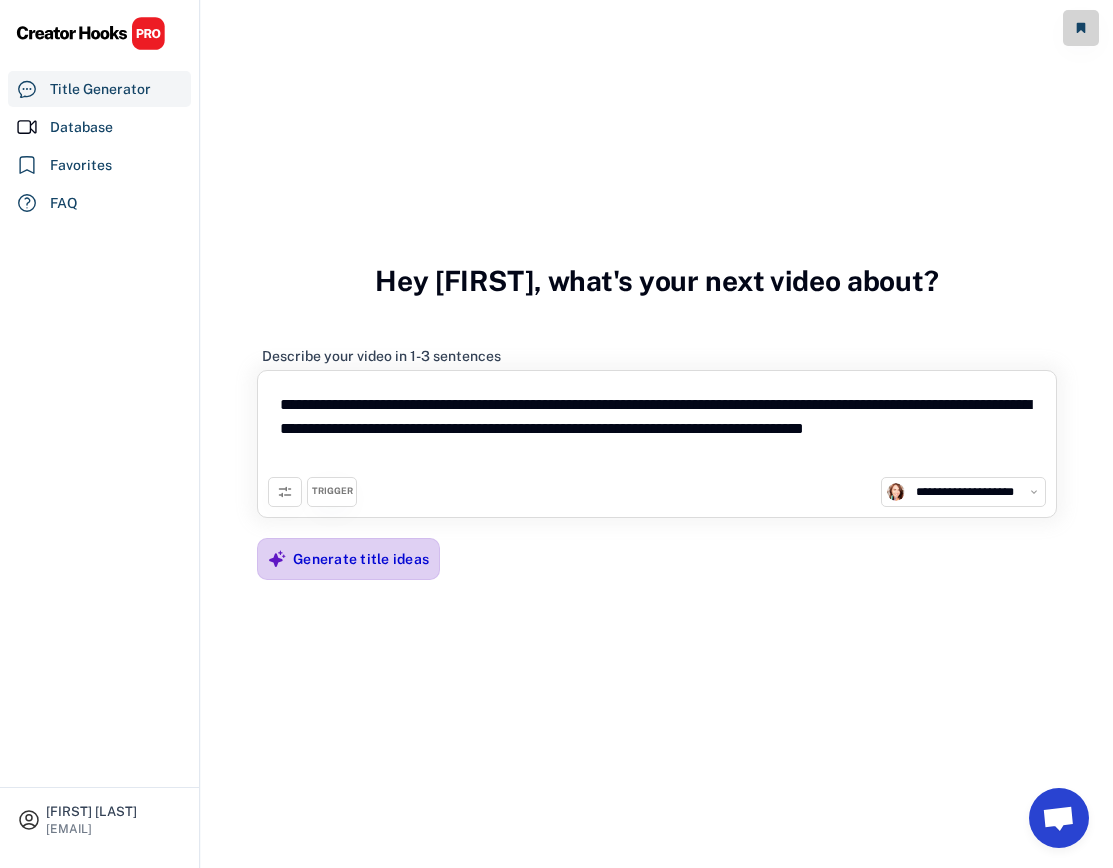 type on "**********" 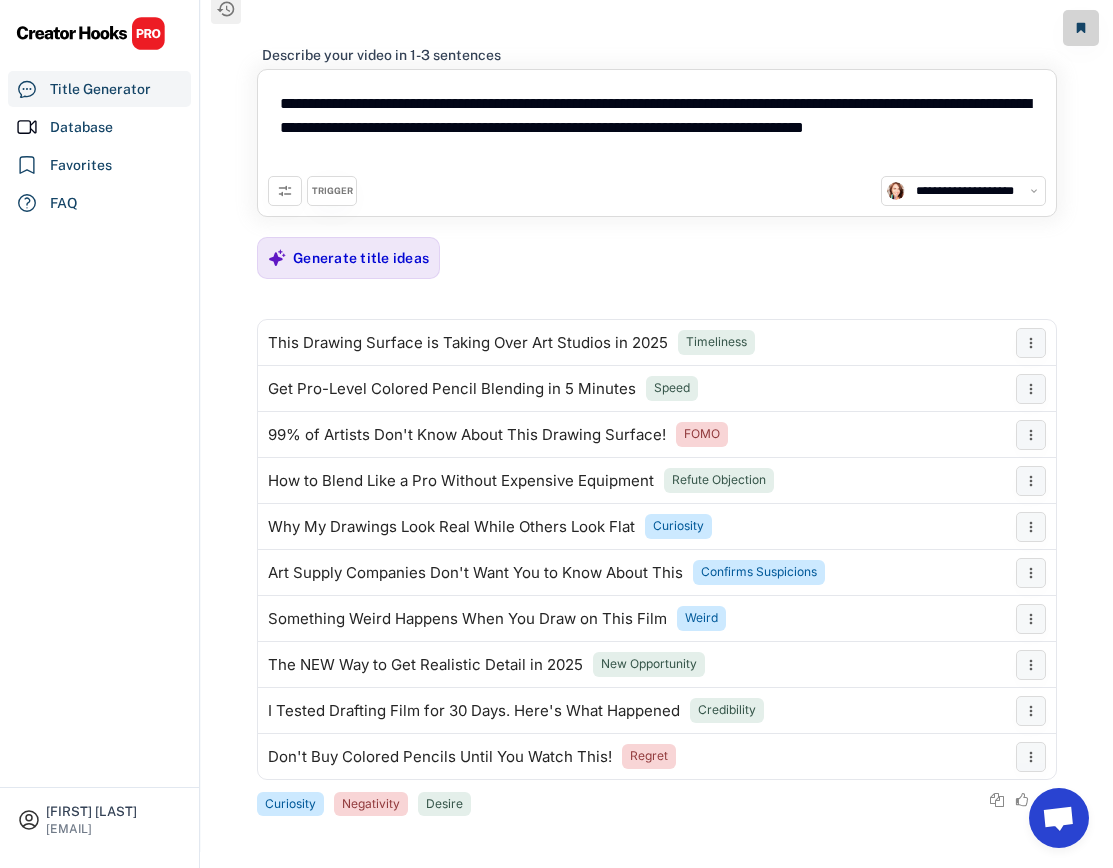 scroll, scrollTop: 0, scrollLeft: 0, axis: both 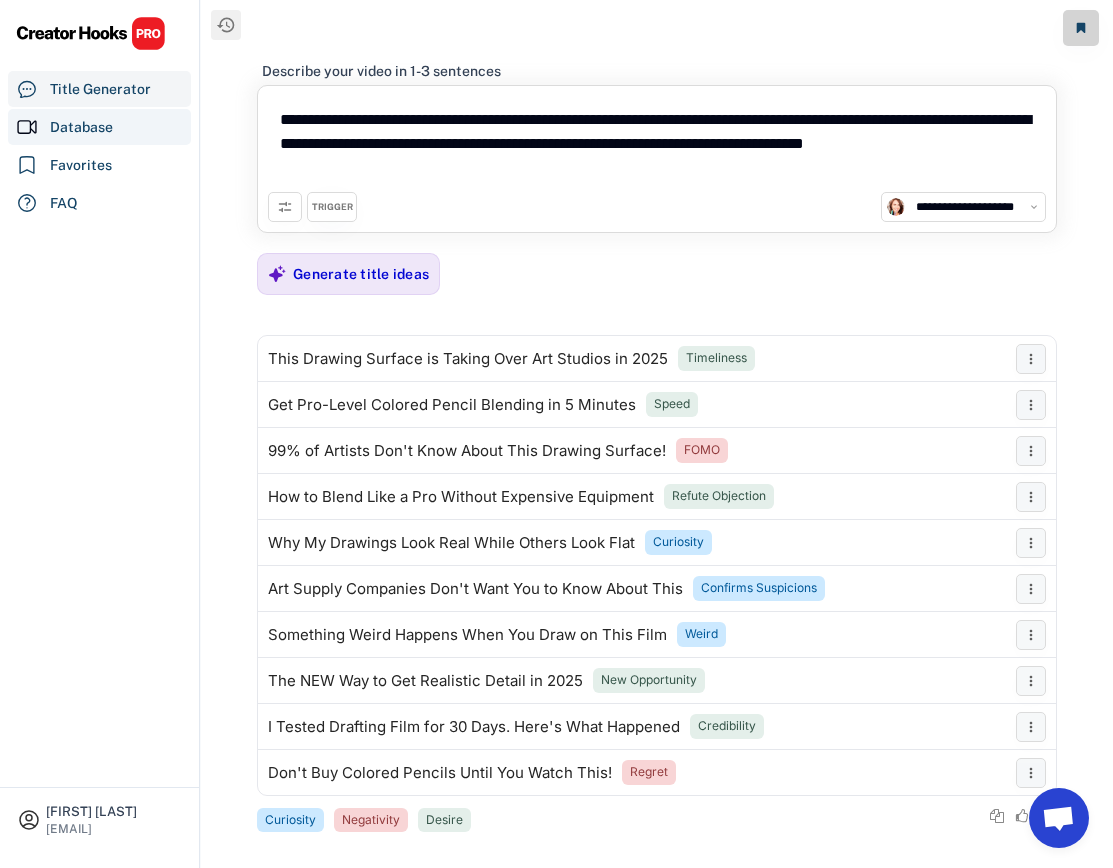 click on "Database" at bounding box center [99, 127] 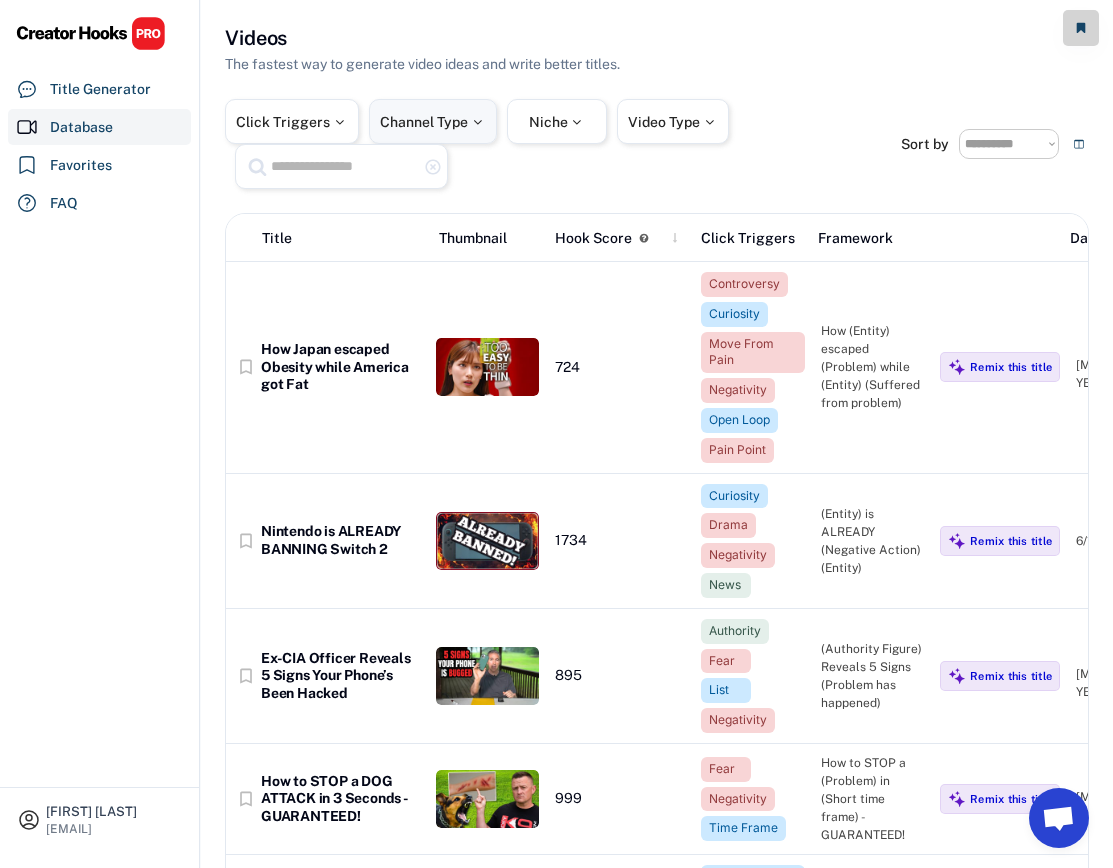 click on "Channel Type" at bounding box center [433, 122] 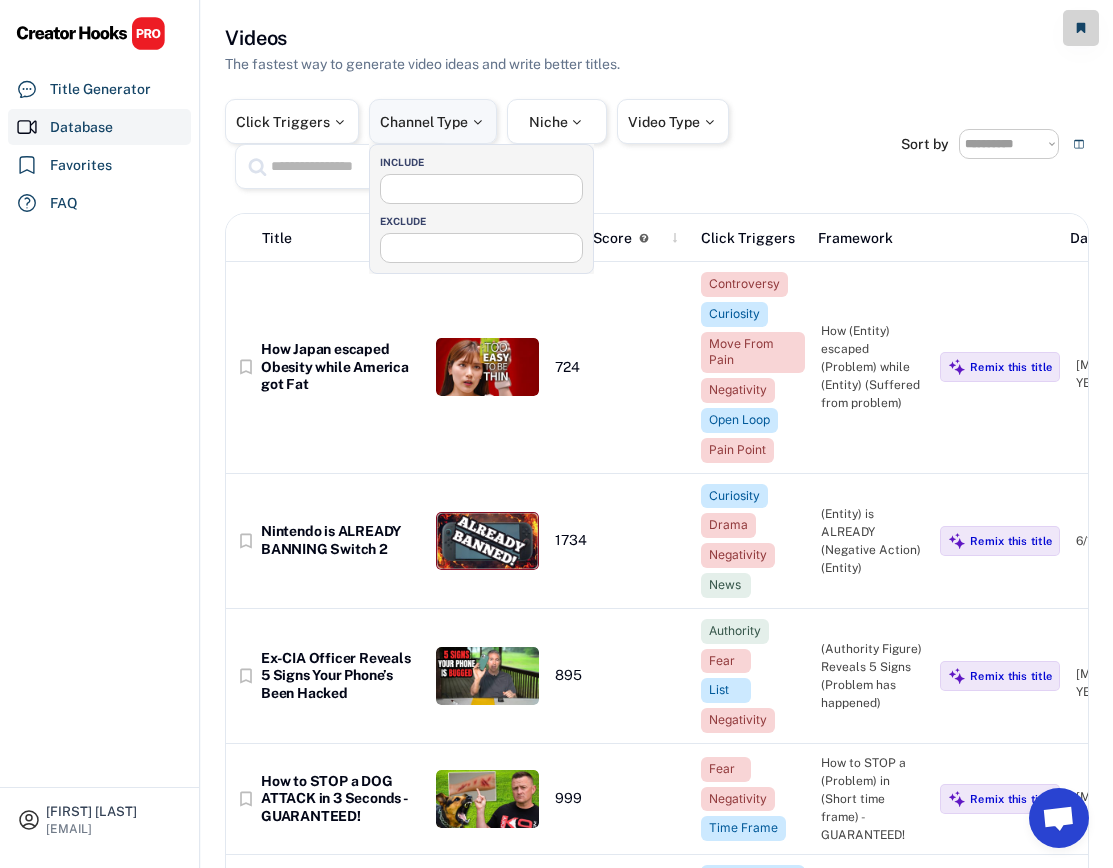 select 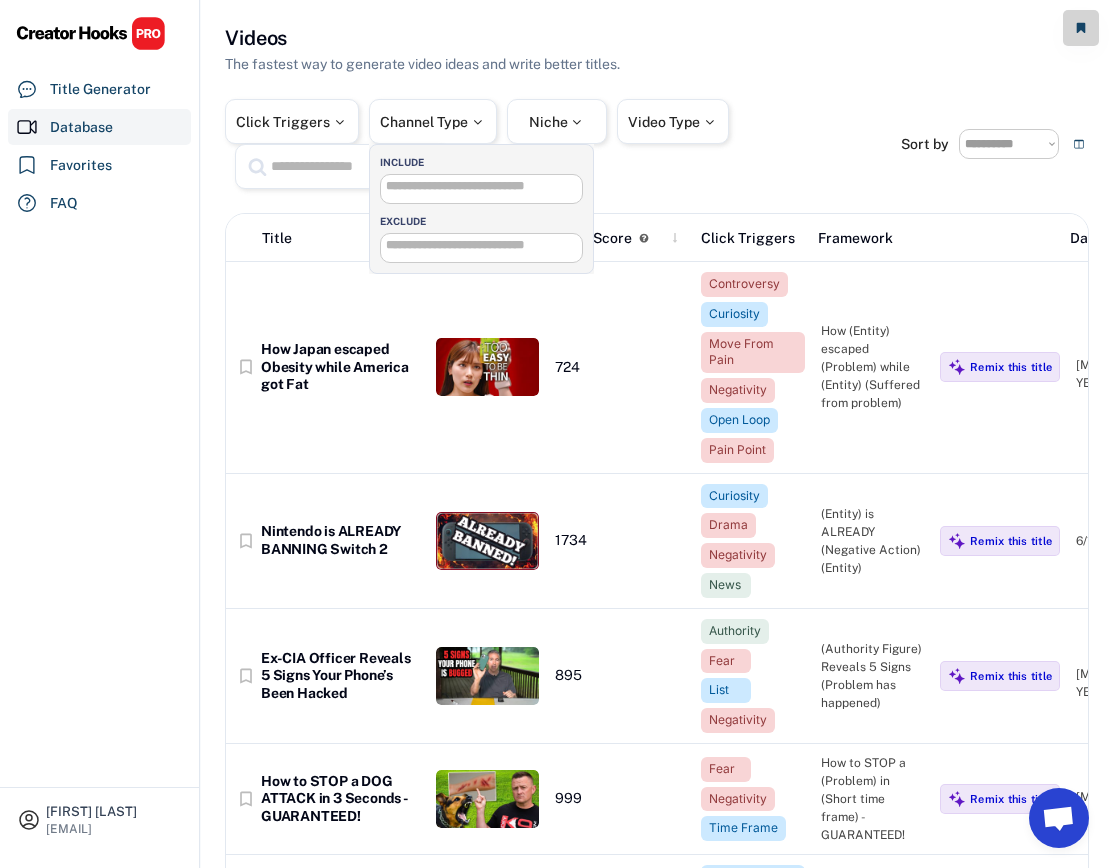 click at bounding box center [486, 186] 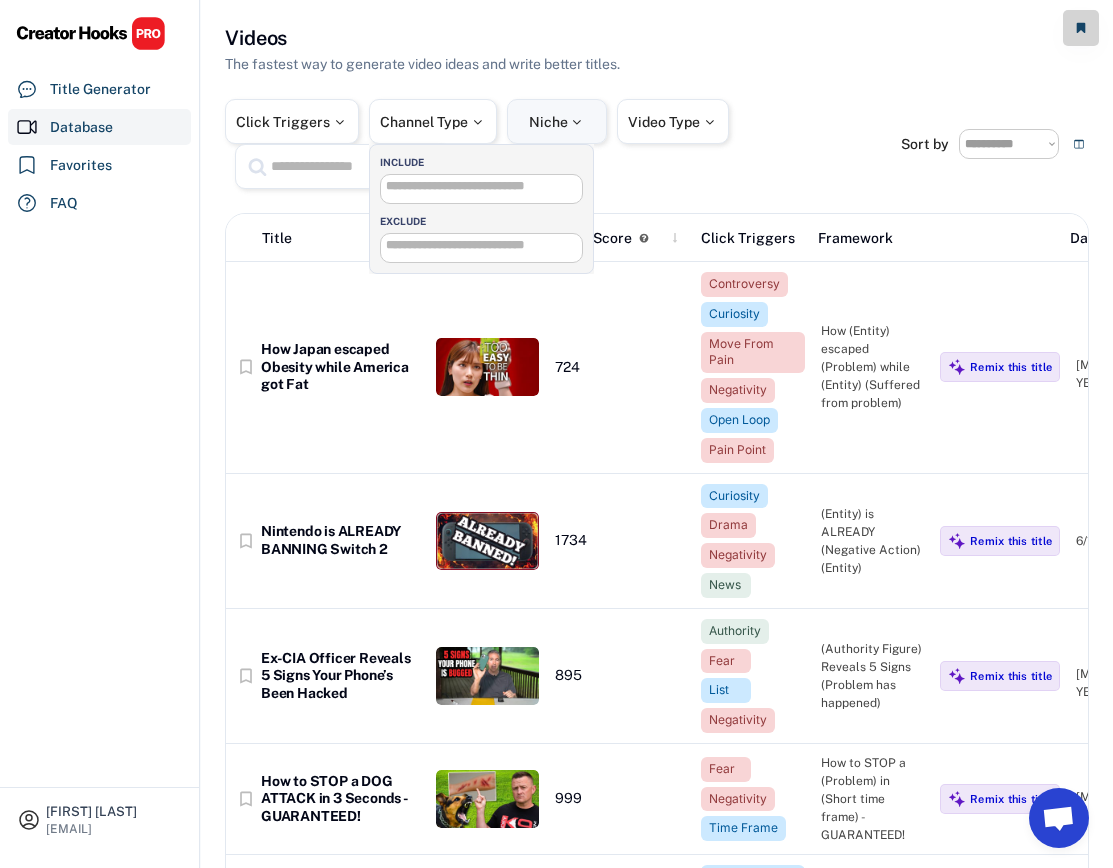 click on "Niche" at bounding box center (557, 122) 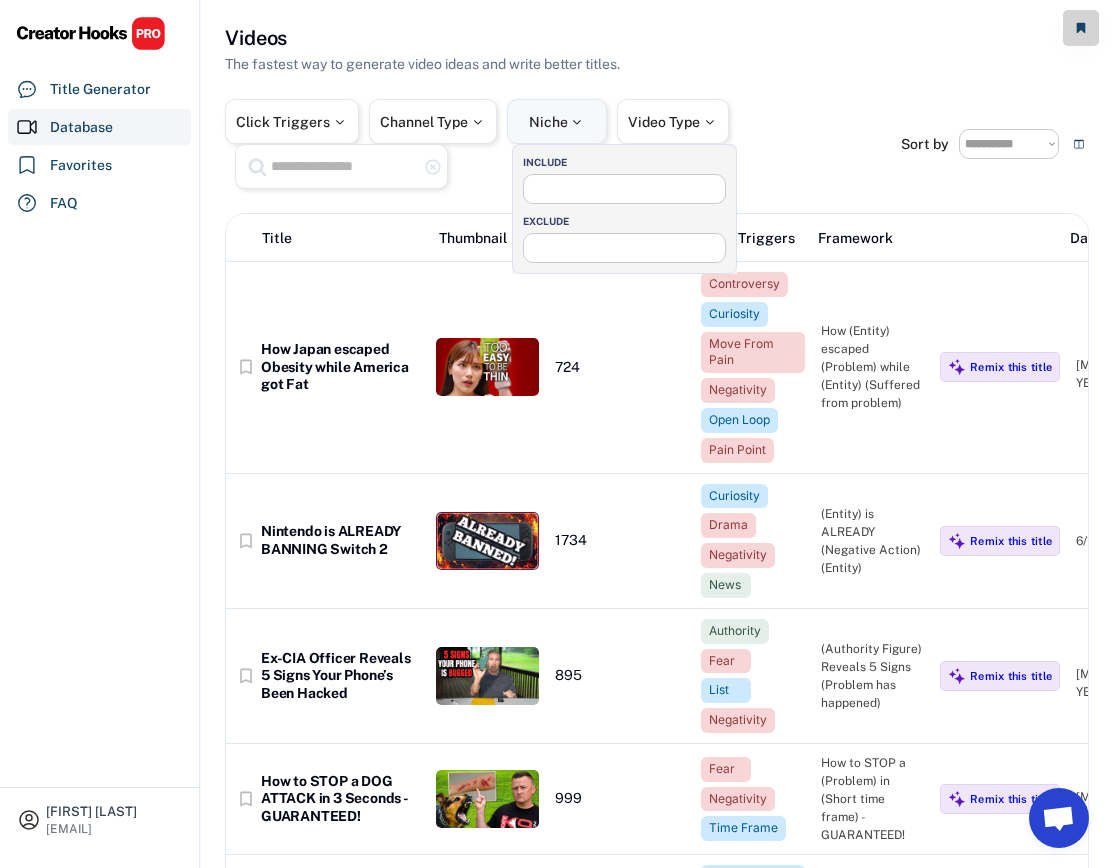 select 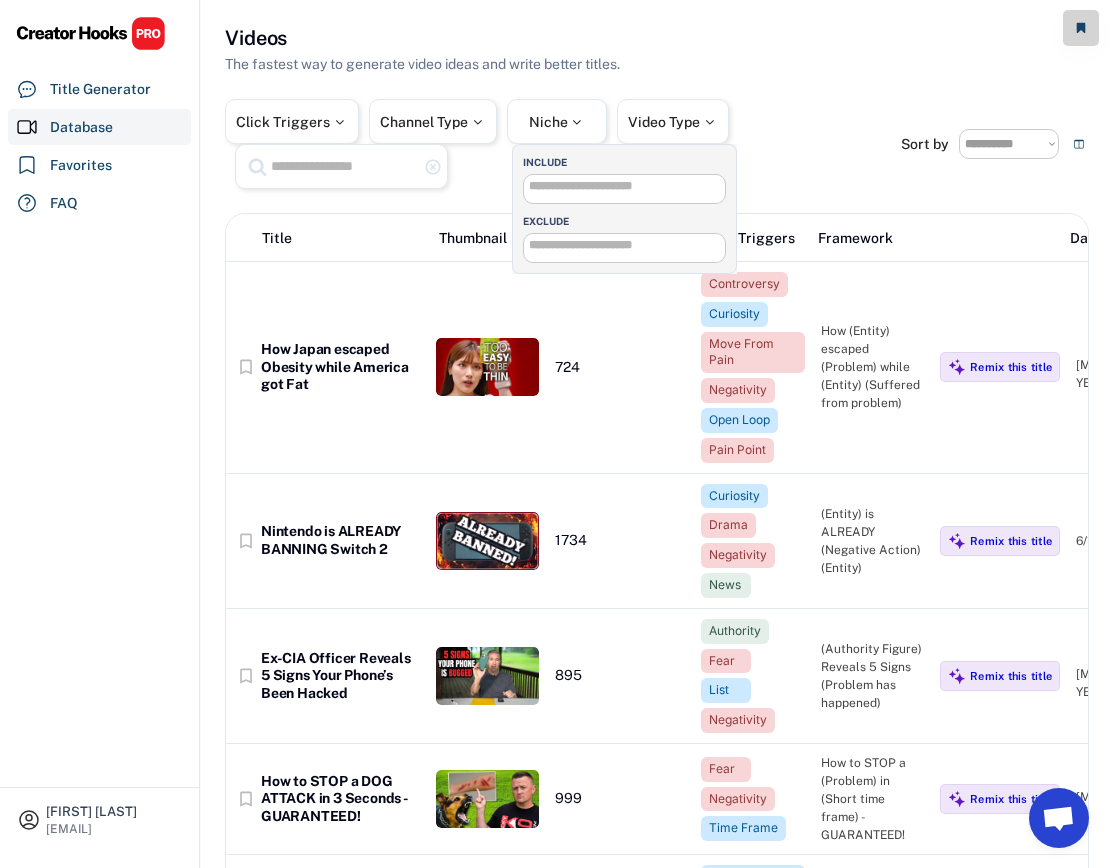 click at bounding box center (624, 184) 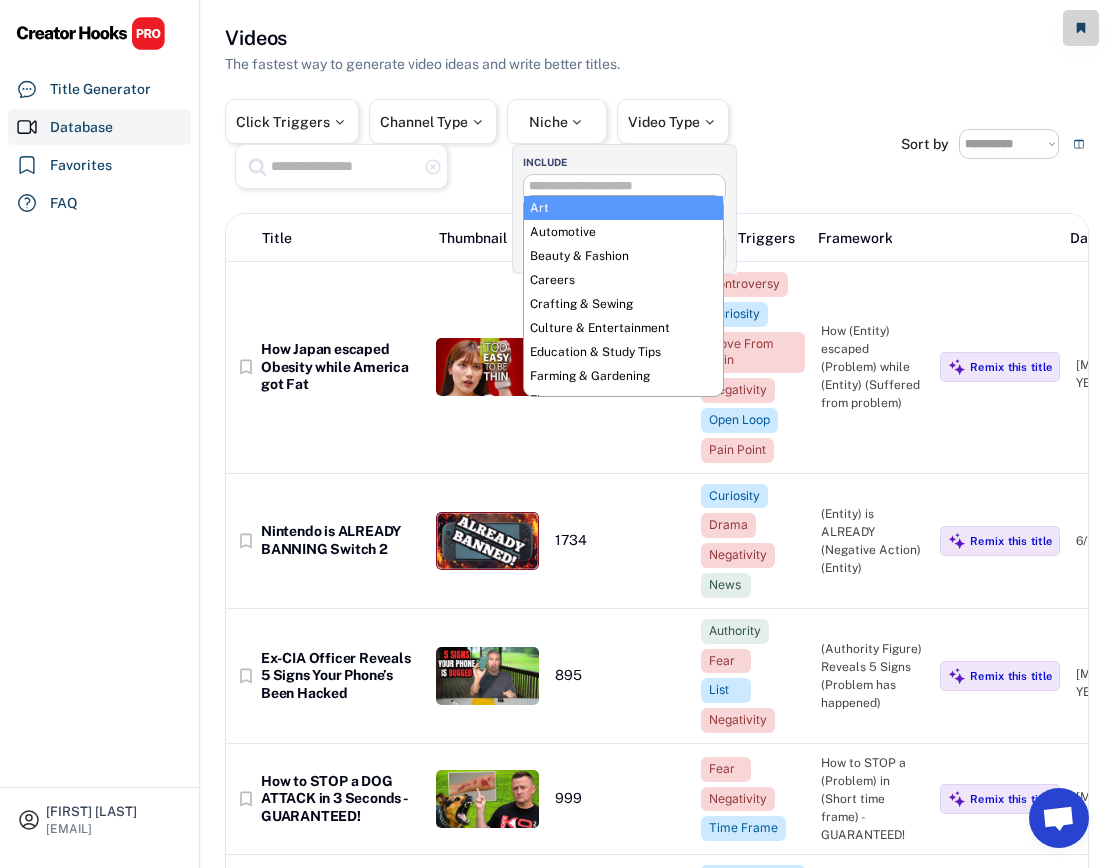 select on "**********" 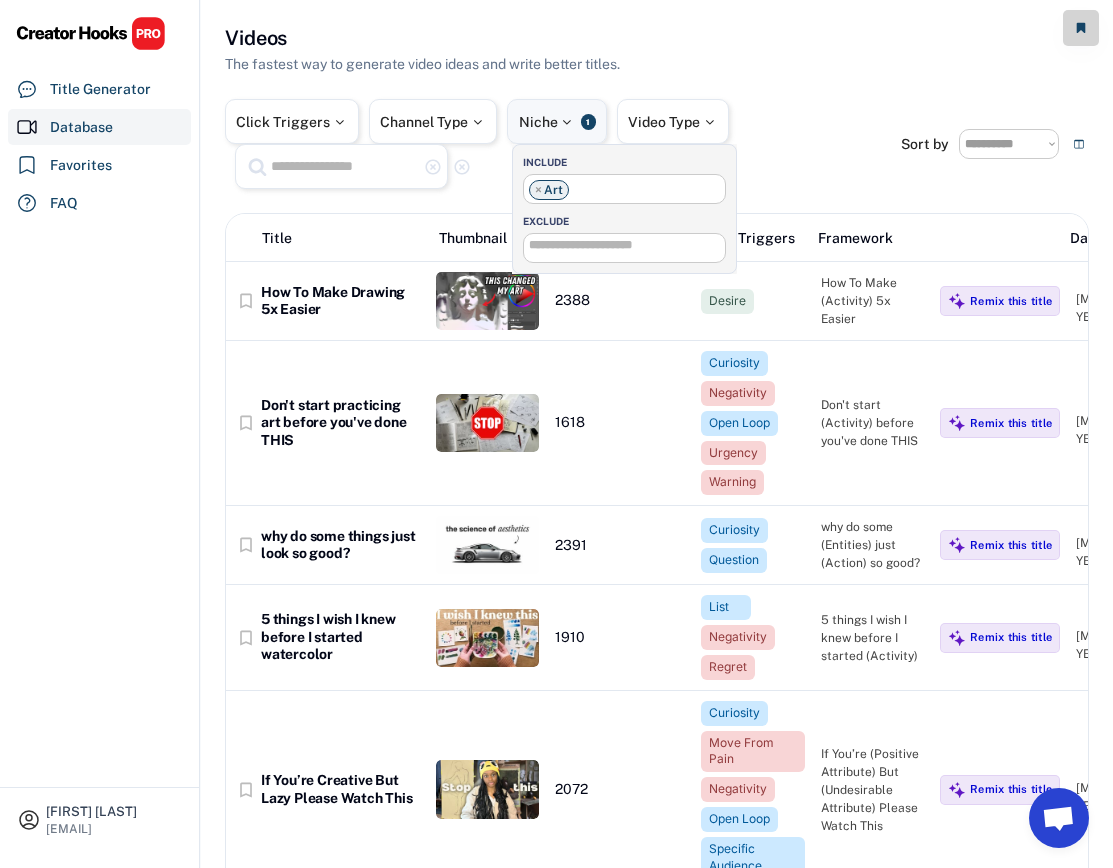 click at bounding box center (567, 122) 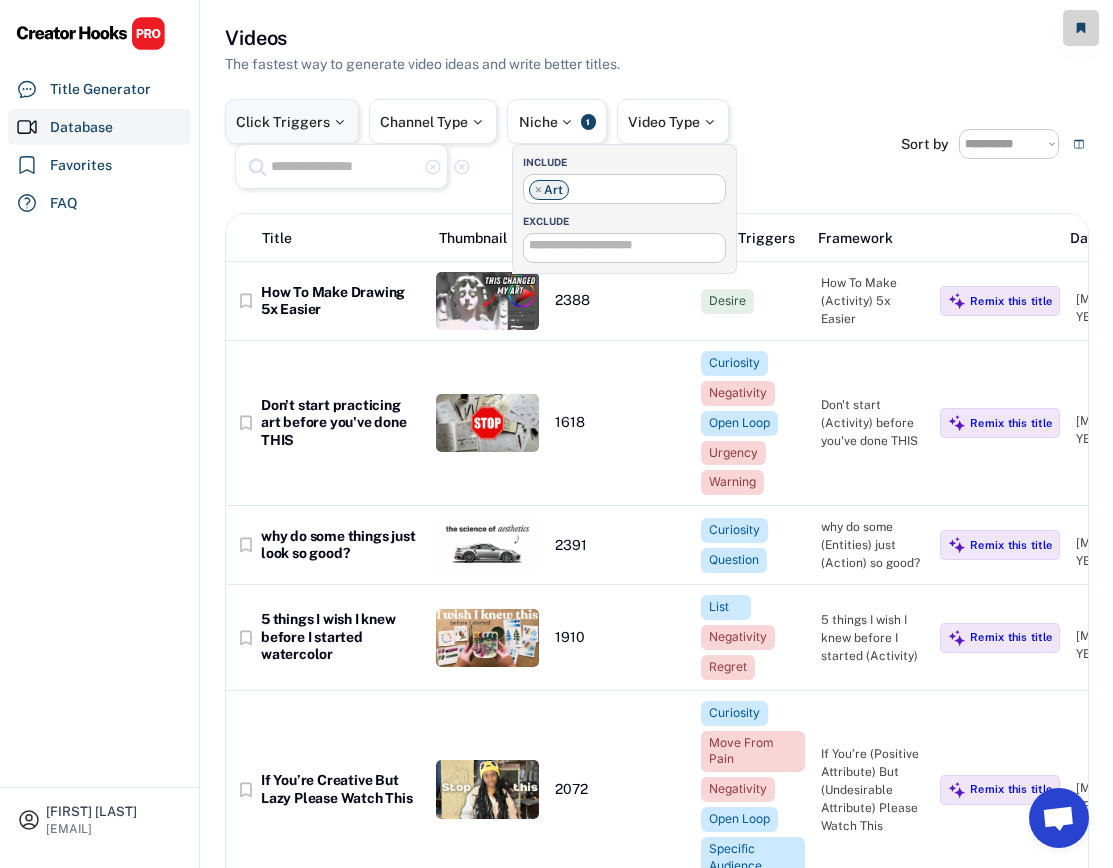 click on "Click Triggers" at bounding box center [292, 122] 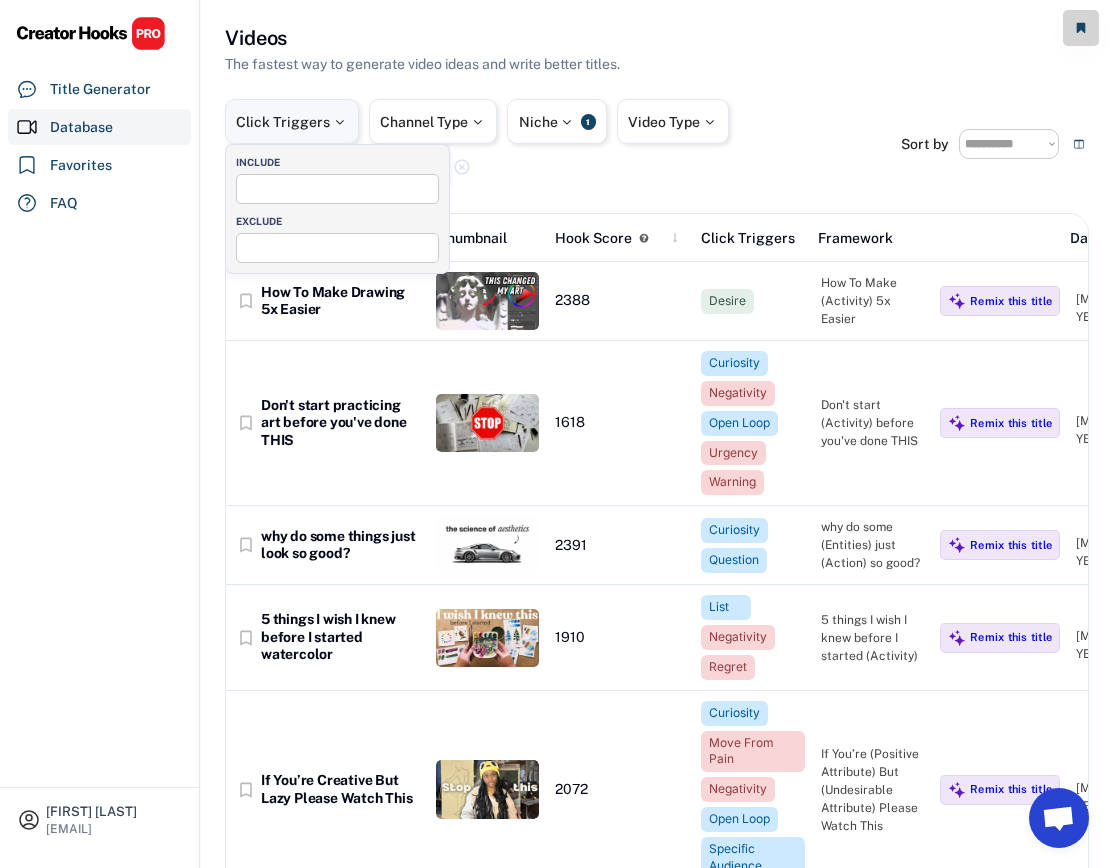 select 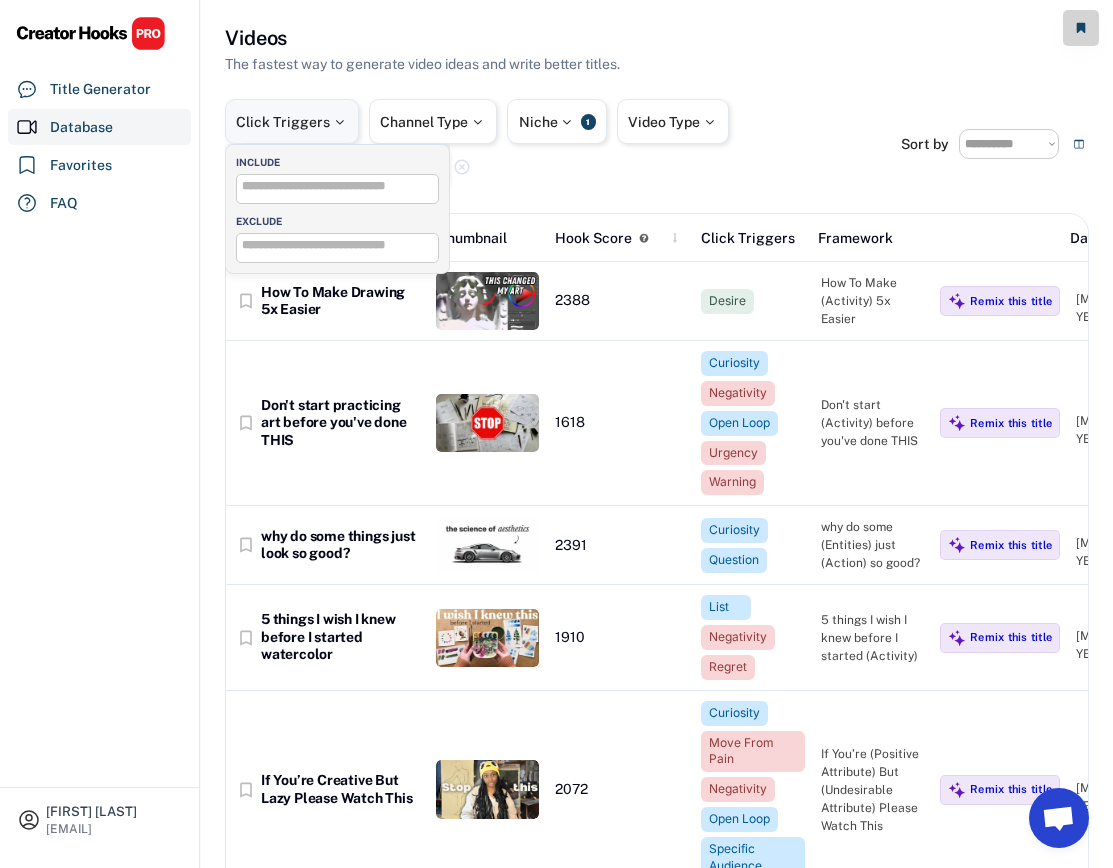 click on "Click Triggers" at bounding box center (292, 122) 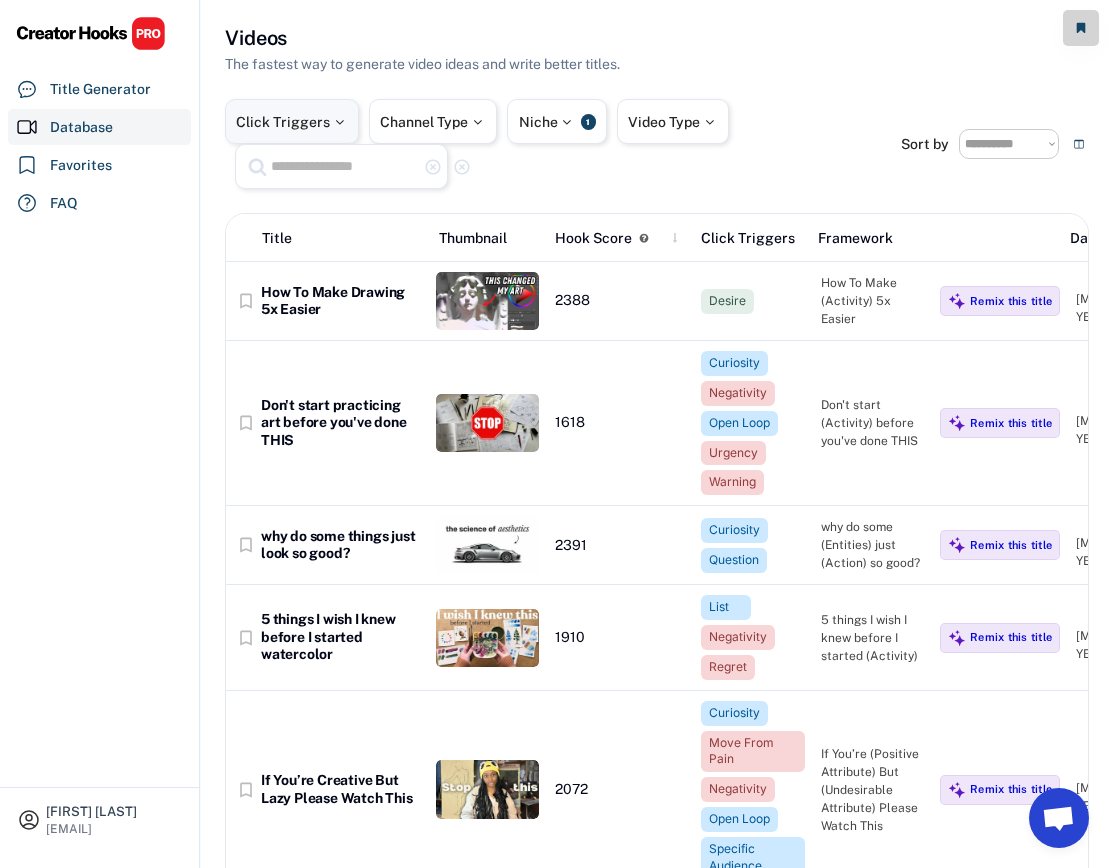 click on "Channel Type" at bounding box center [433, 122] 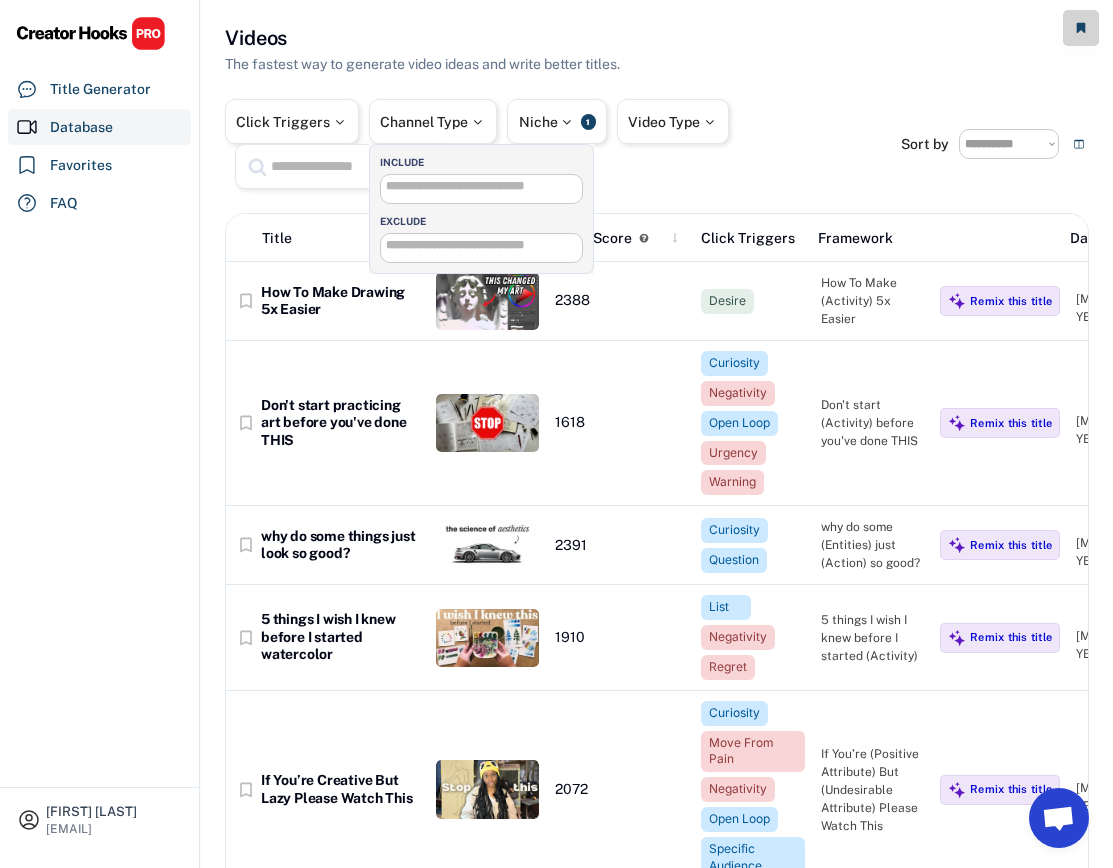 click on "Video Type" at bounding box center [673, 122] 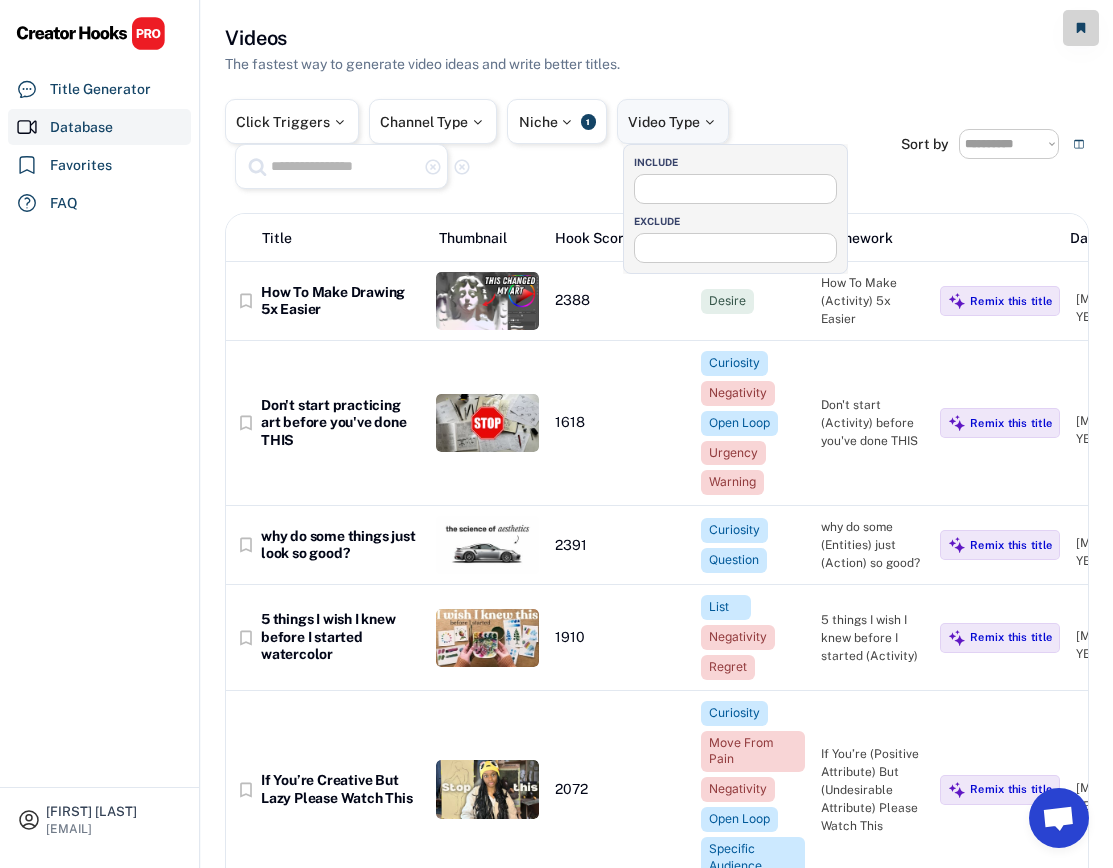 select 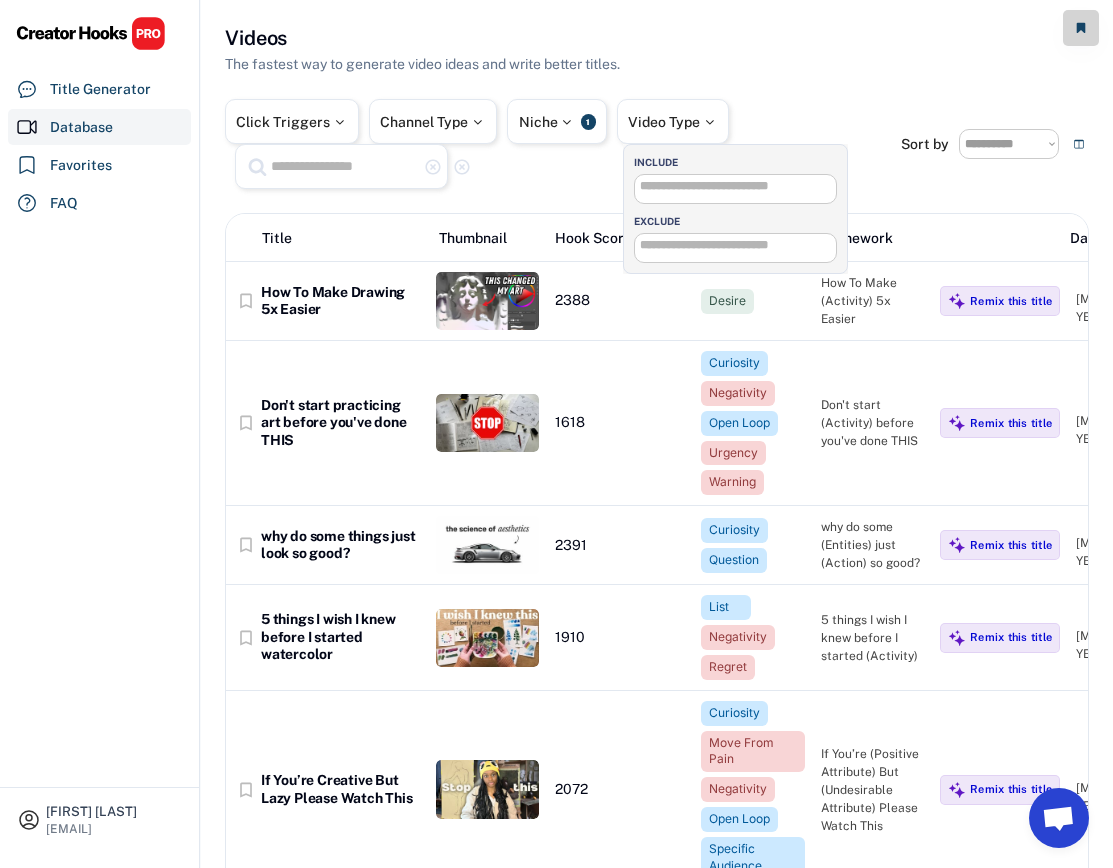 click at bounding box center [740, 186] 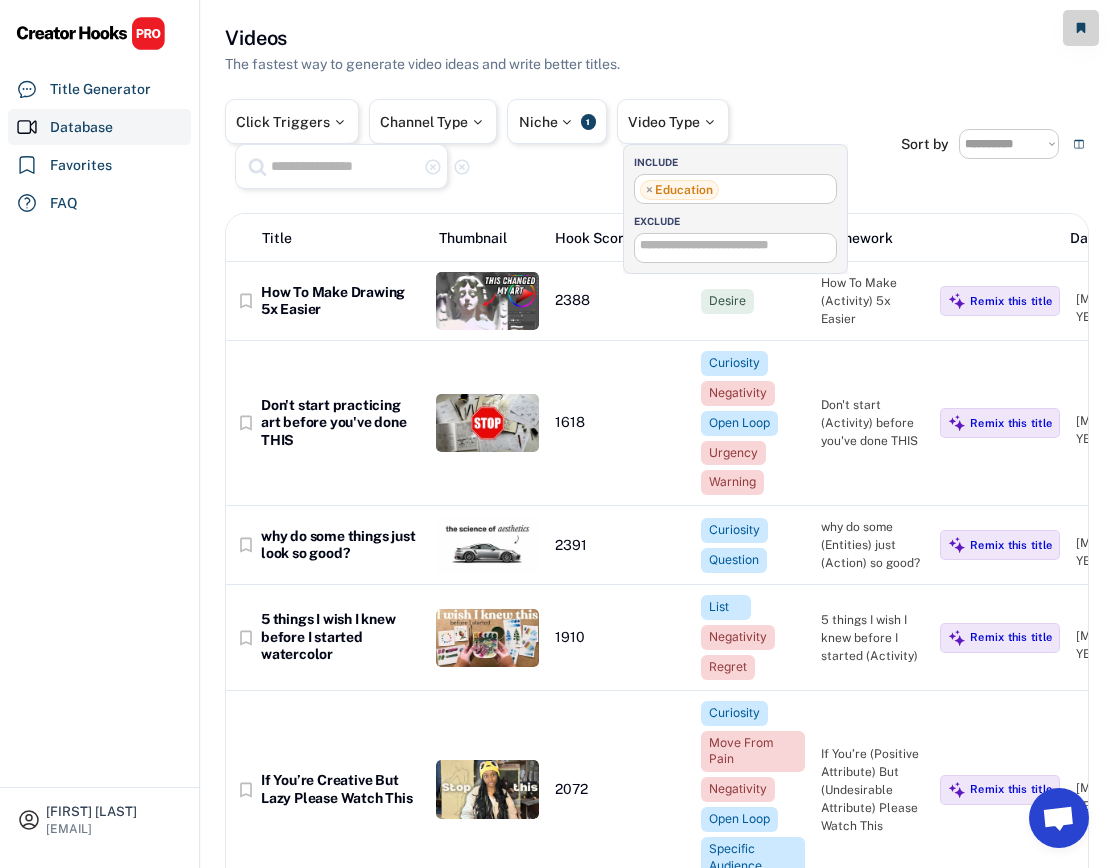 select on "**********" 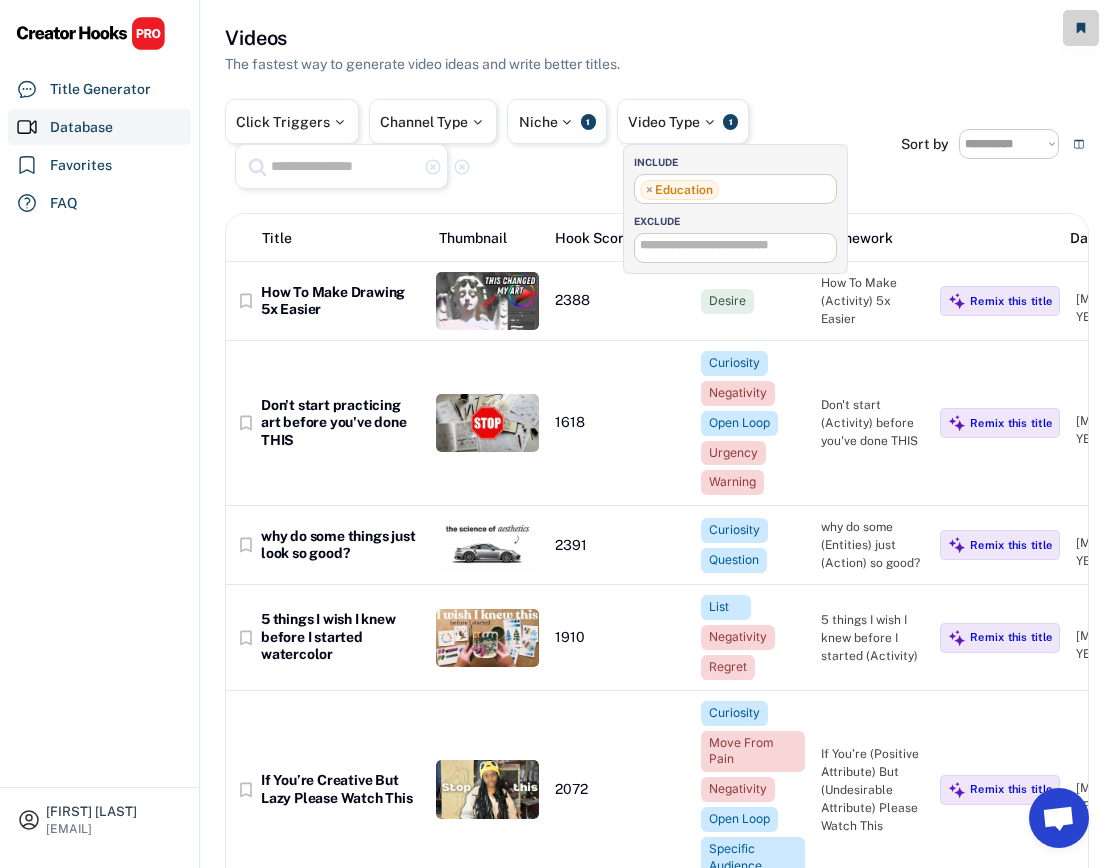 click on "Click Triggers  Channel Type  Niche  1 Video Type  1
highlight_remove
highlight_remove" at bounding box center (563, 144) 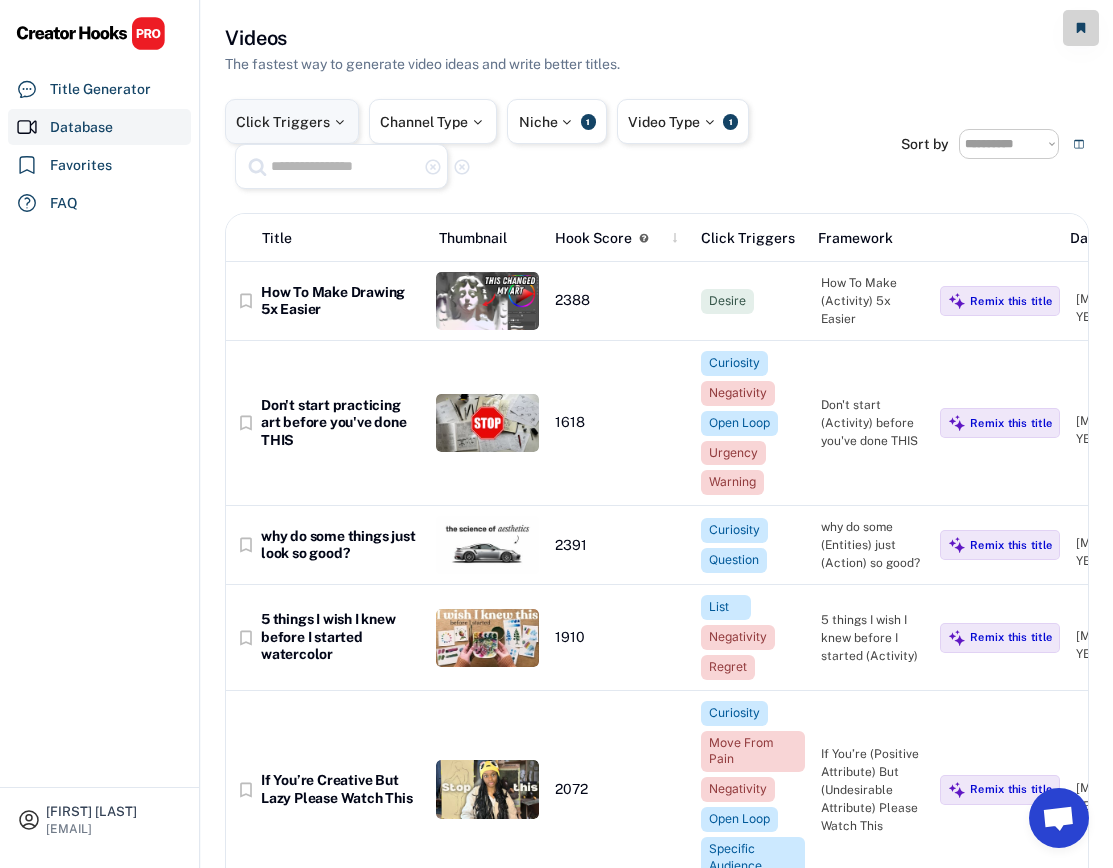 click at bounding box center [339, 122] 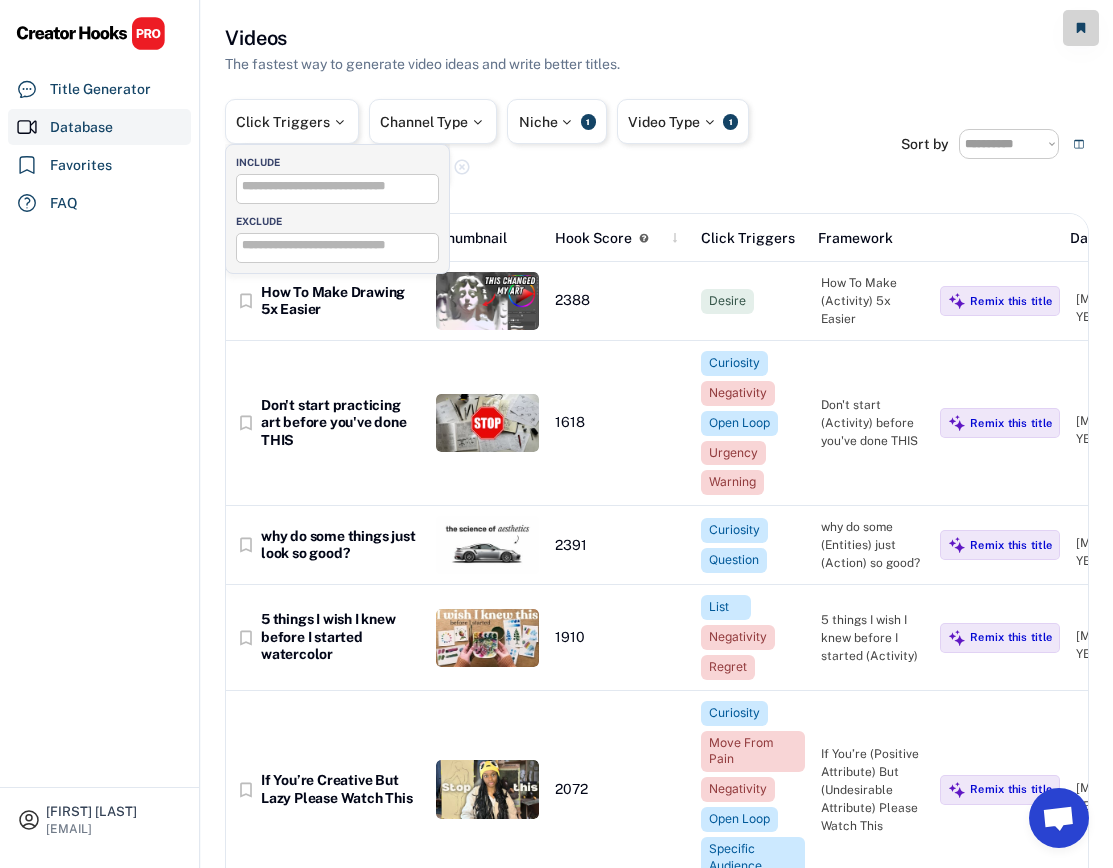 click at bounding box center (342, 186) 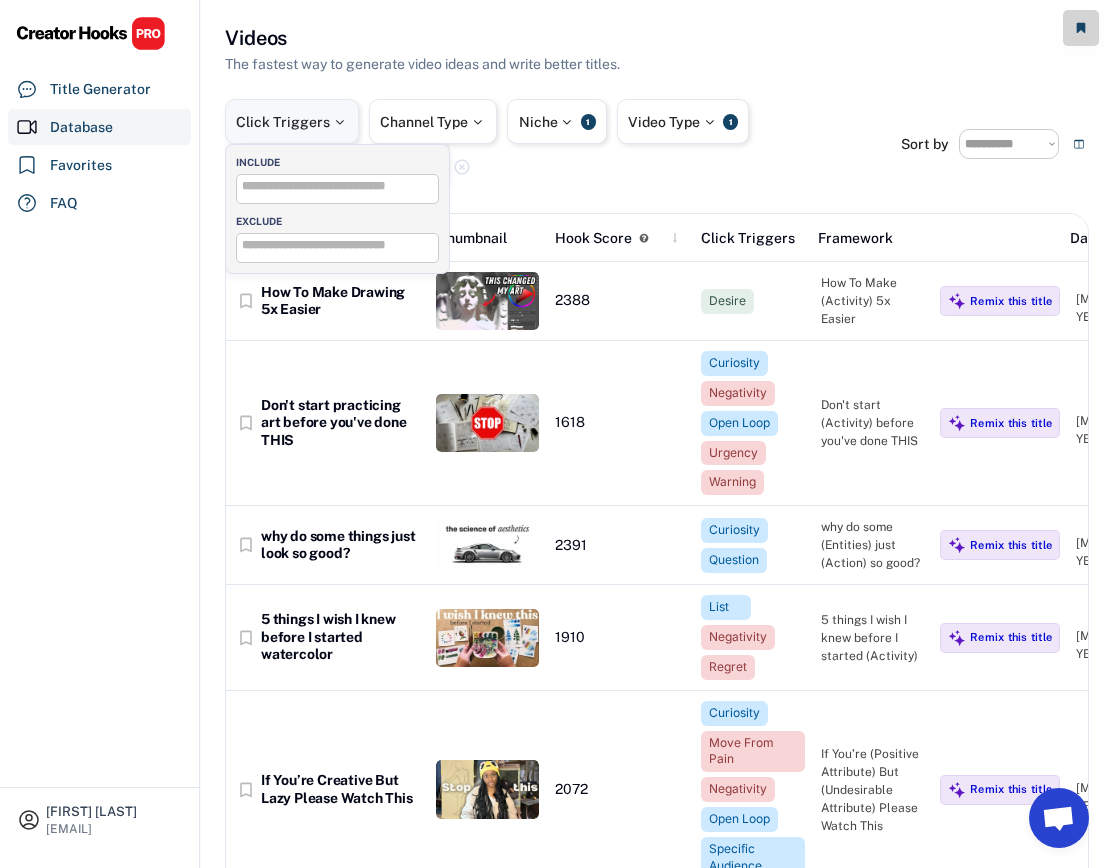 click on "Click Triggers" at bounding box center (292, 121) 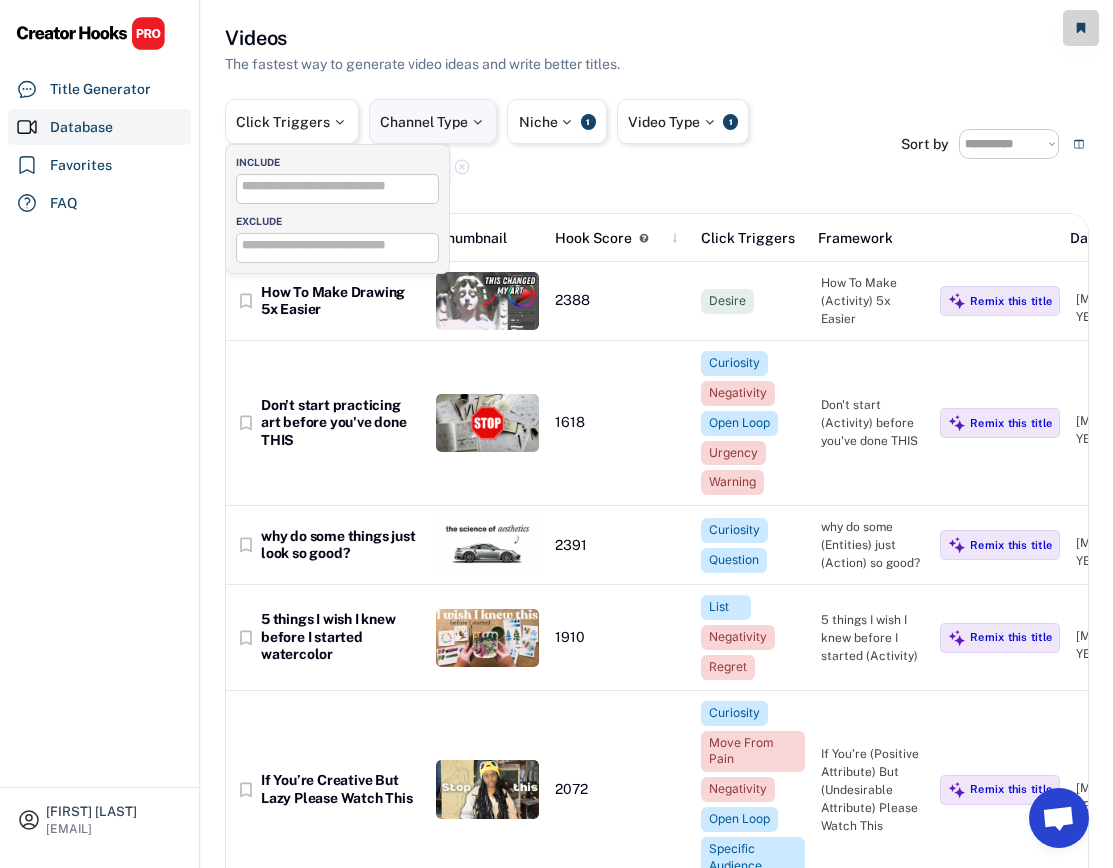 click on "Channel Type" at bounding box center [433, 121] 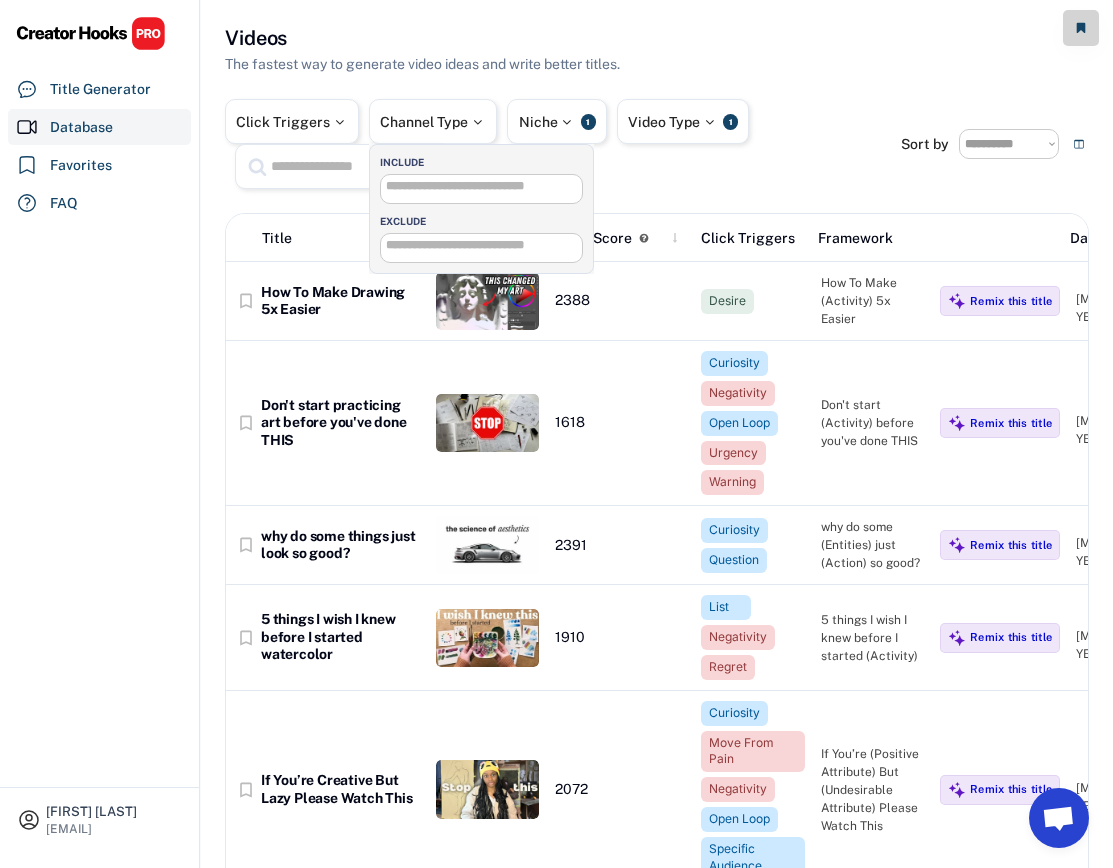 click at bounding box center (486, 186) 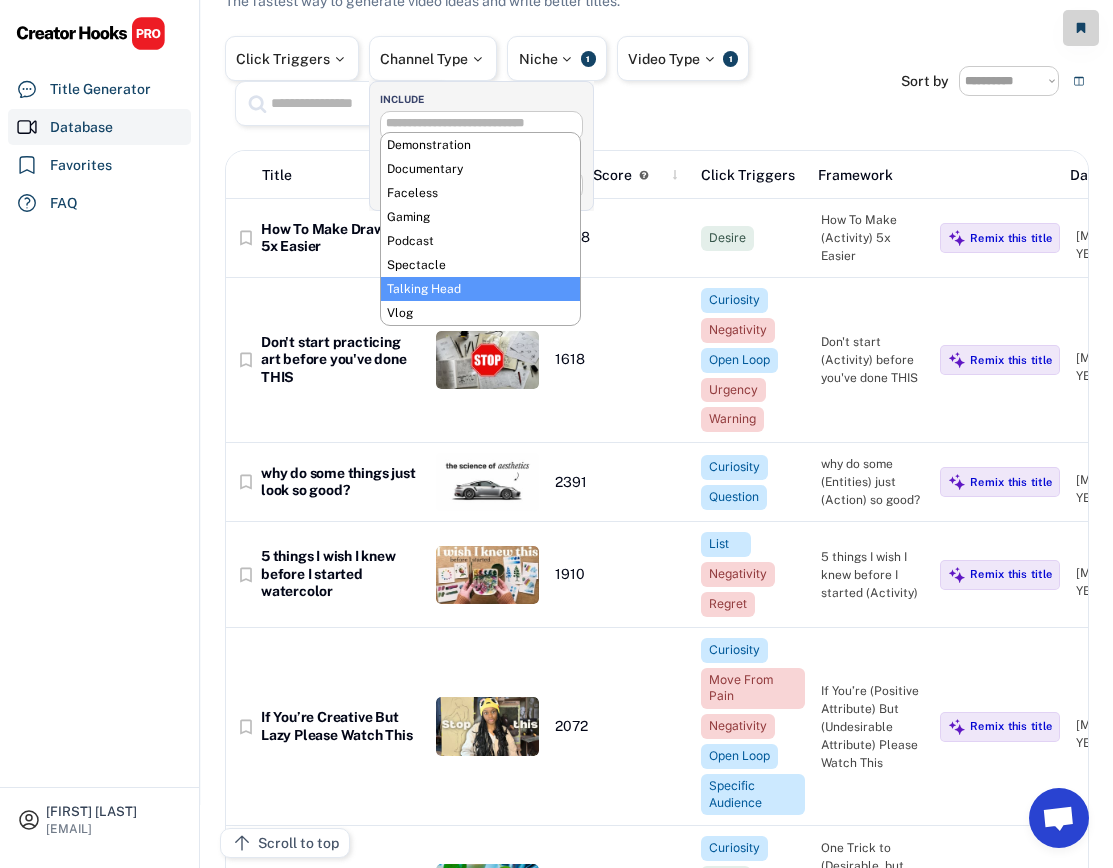 scroll, scrollTop: 73, scrollLeft: 0, axis: vertical 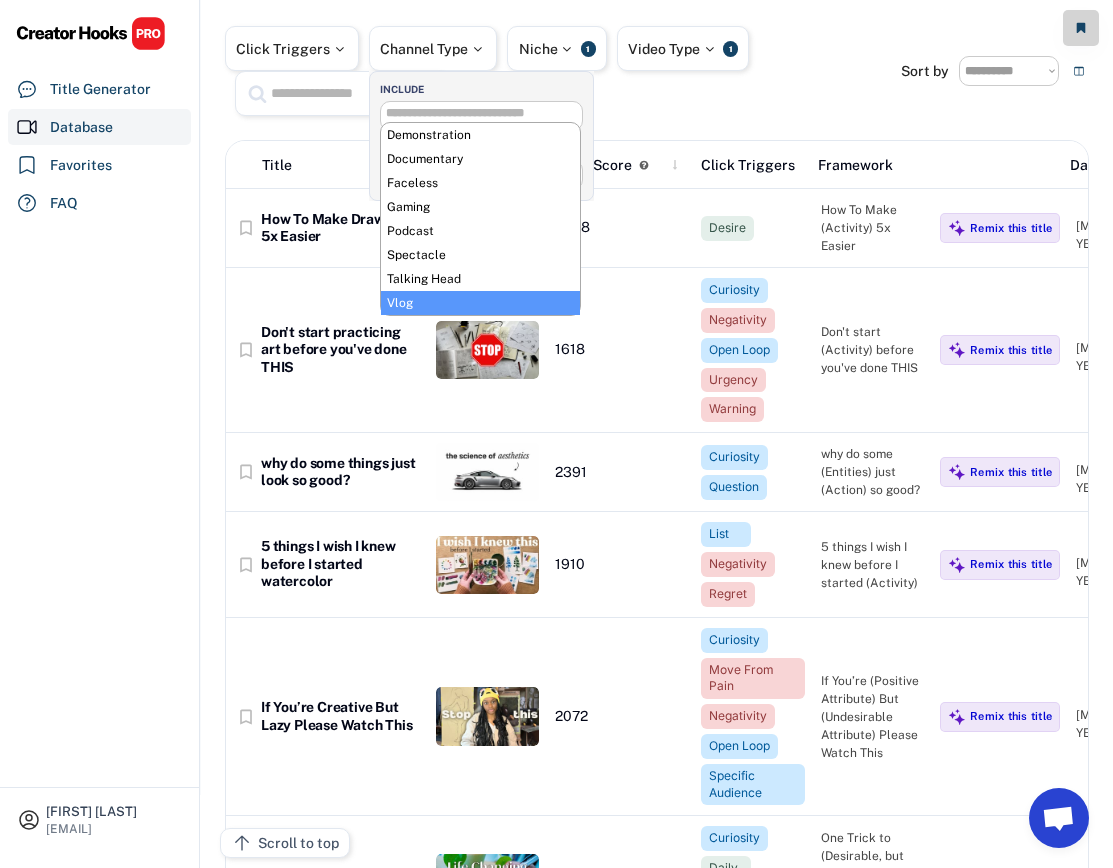 click on "[FIRST] [LAST] [EMAIL]" at bounding box center (100, 434) 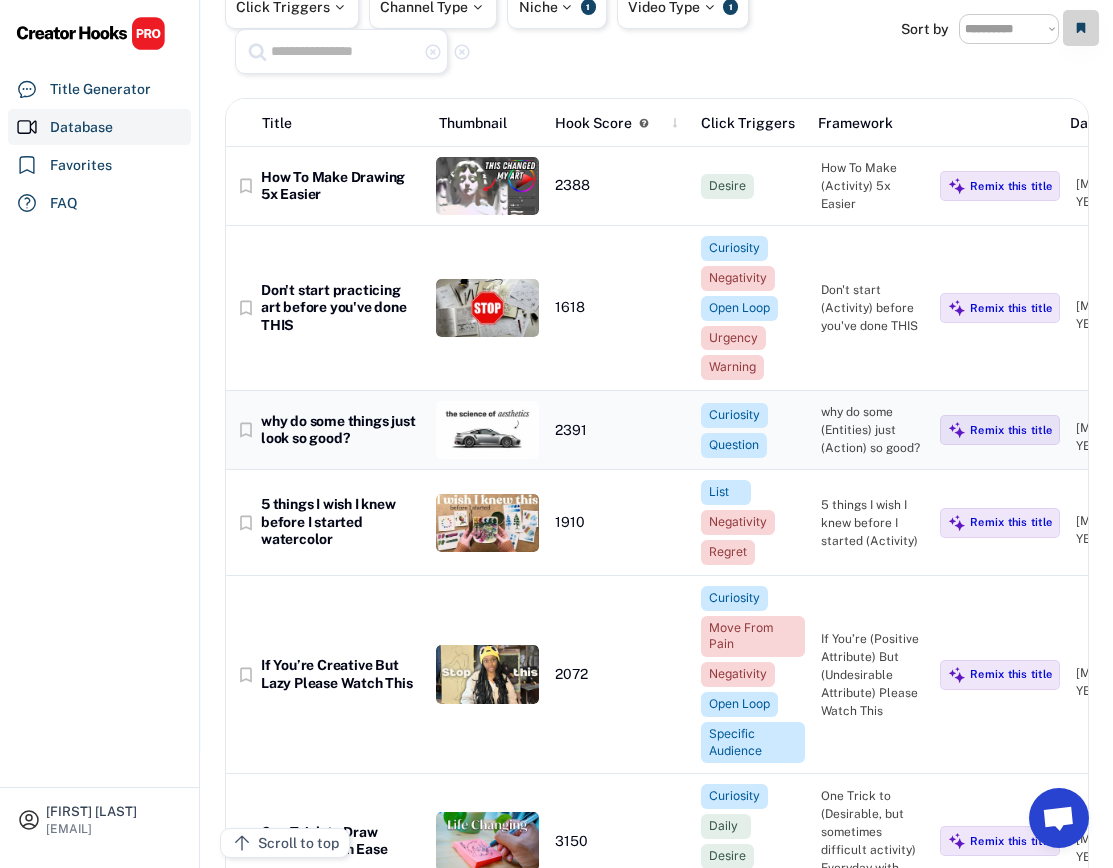 scroll, scrollTop: 117, scrollLeft: 0, axis: vertical 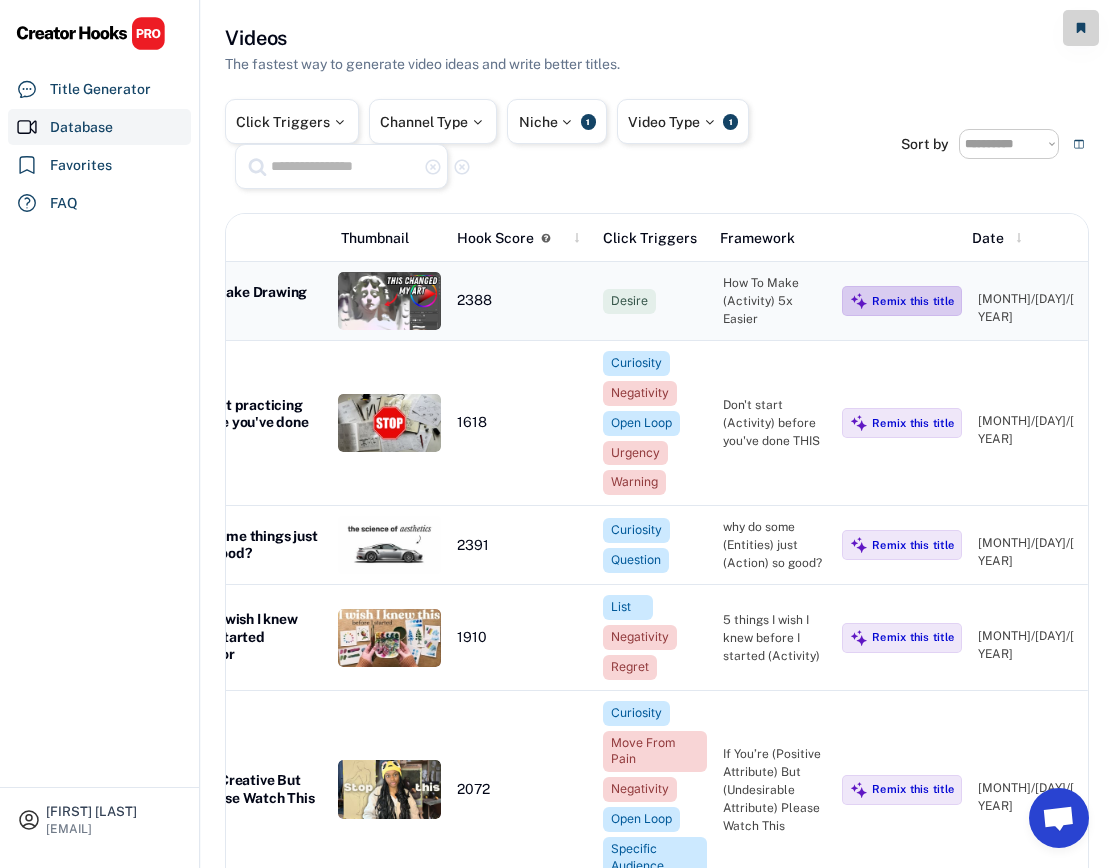 click on "Remix this title" at bounding box center [902, 301] 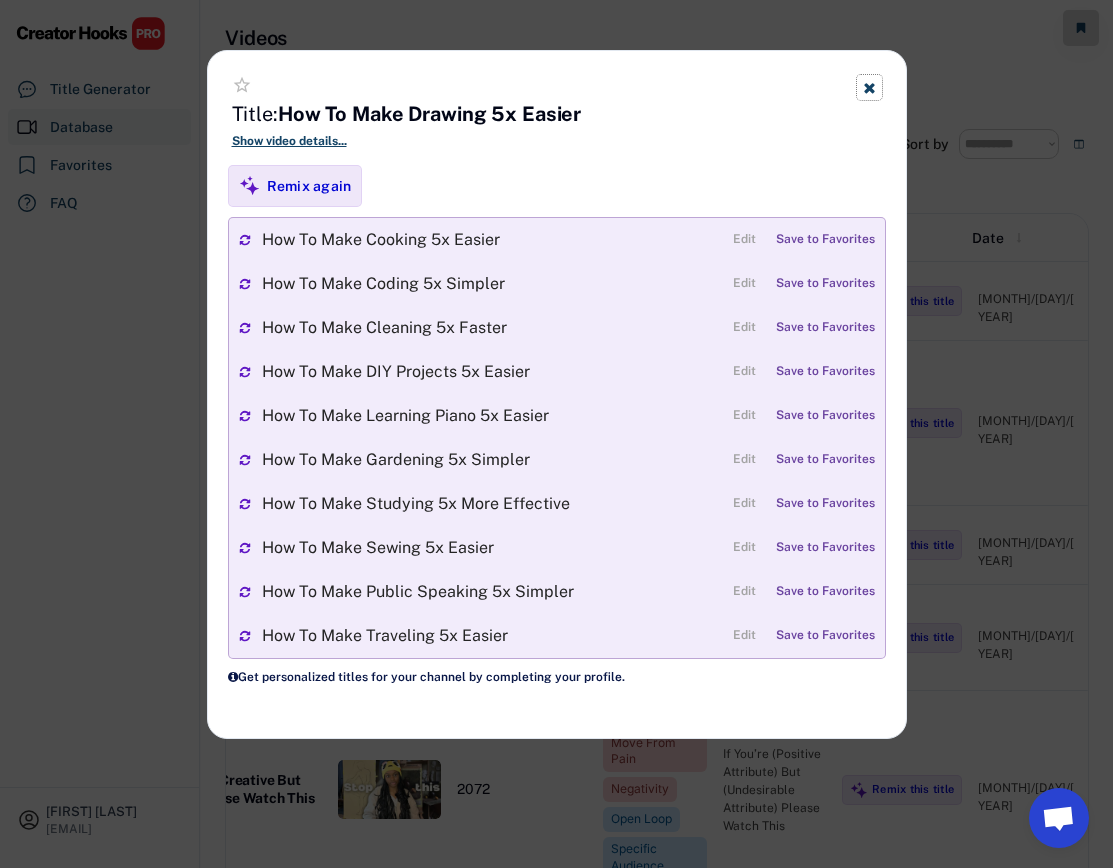 click 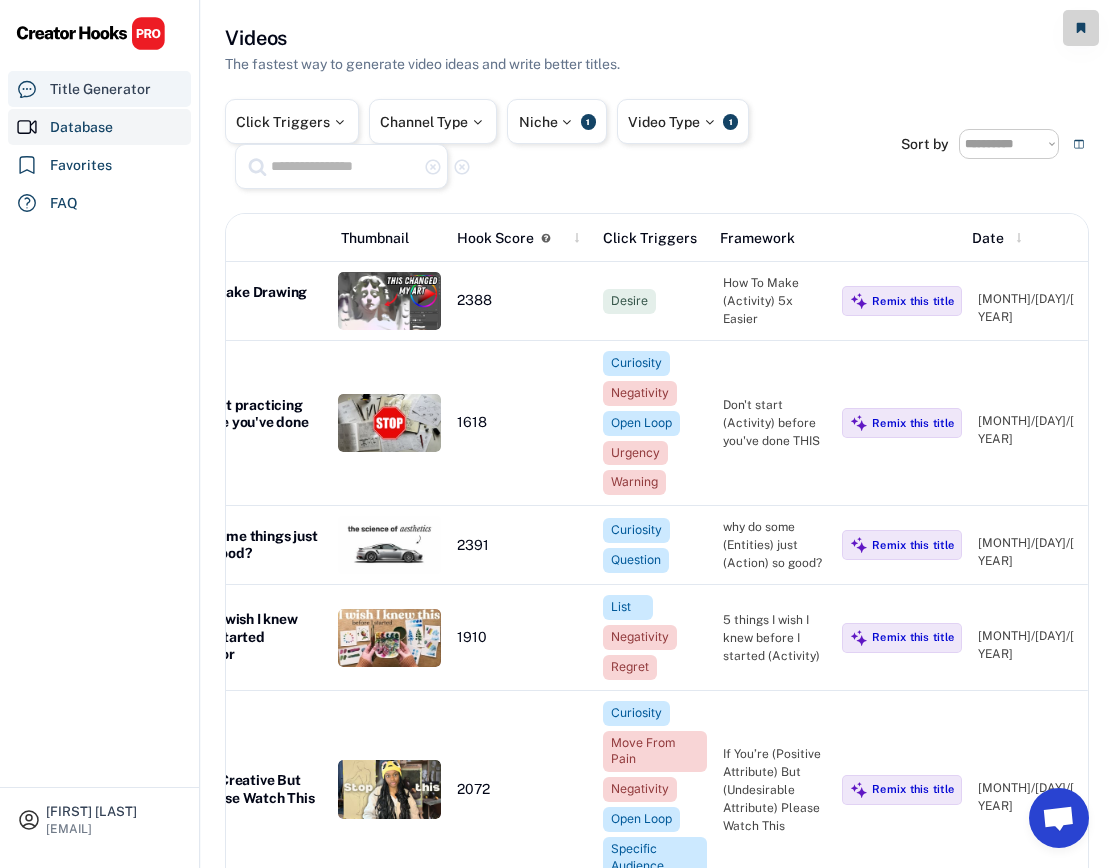 click on "Title Generator" at bounding box center (100, 89) 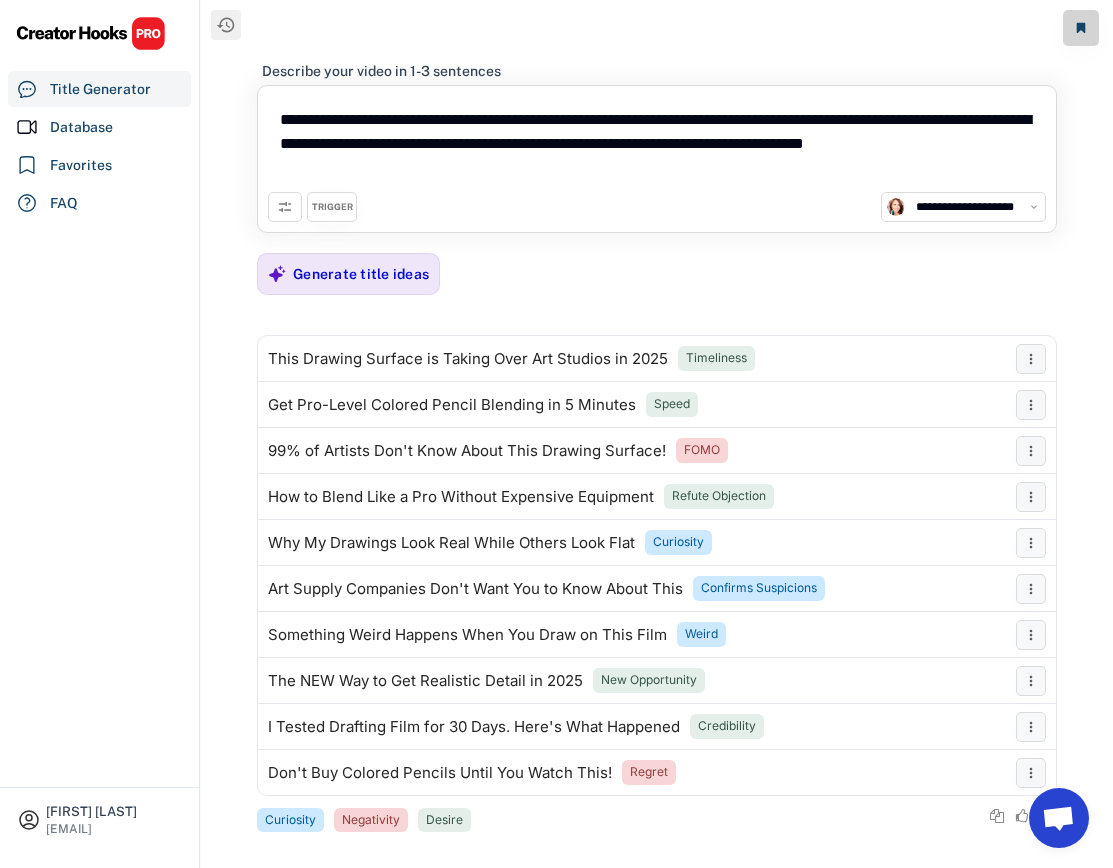 drag, startPoint x: 365, startPoint y: 174, endPoint x: 256, endPoint y: 96, distance: 134.03358 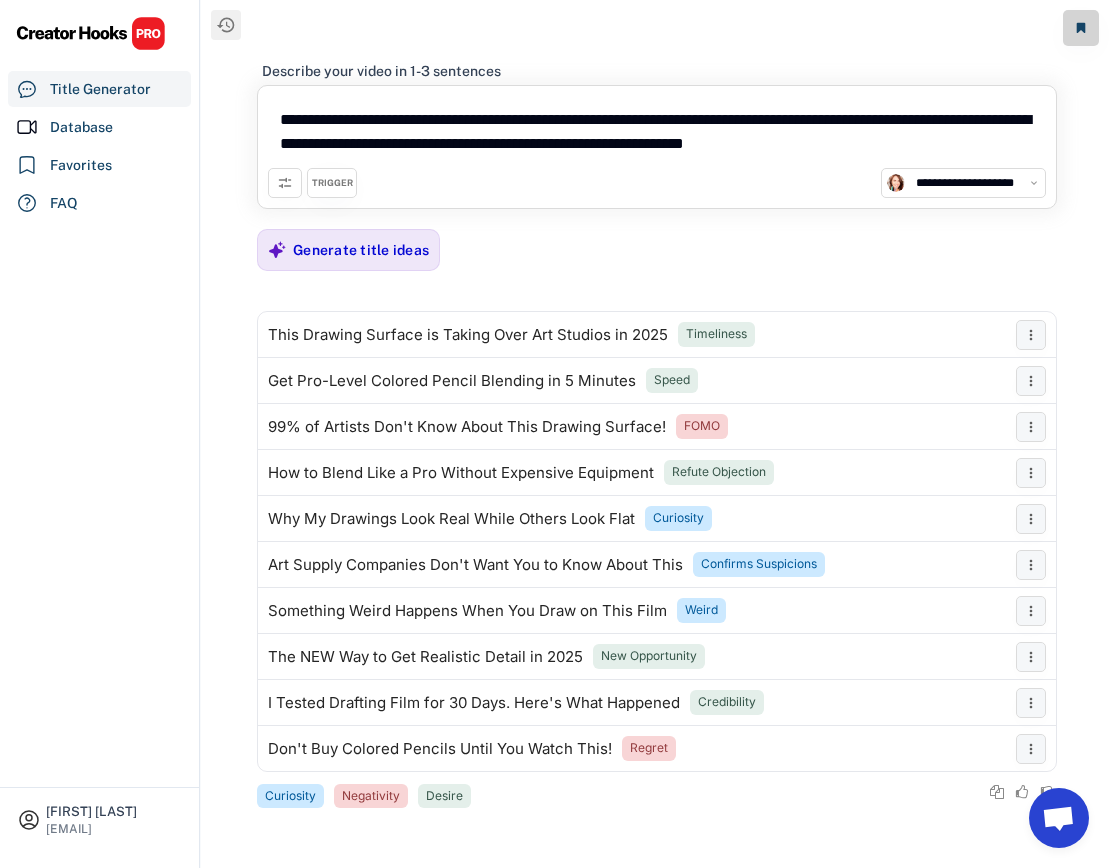 type on "**********" 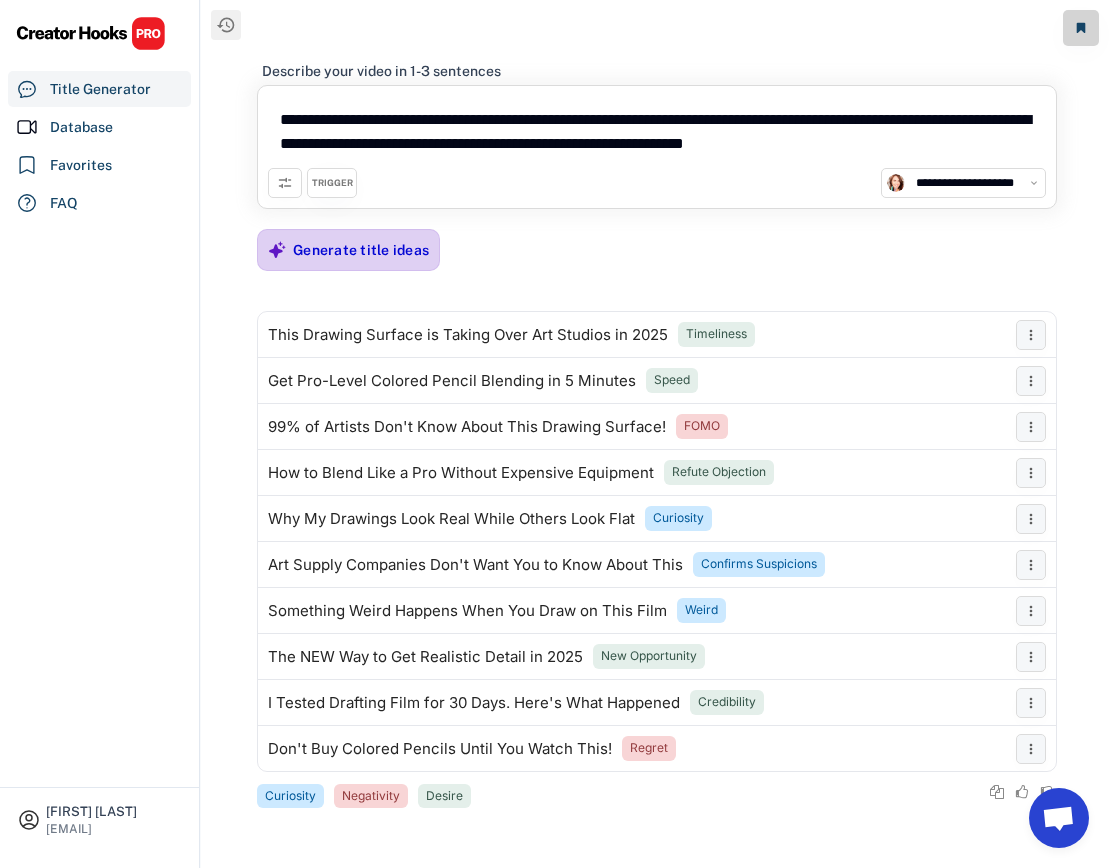 click on "Generate title ideas" at bounding box center [361, 250] 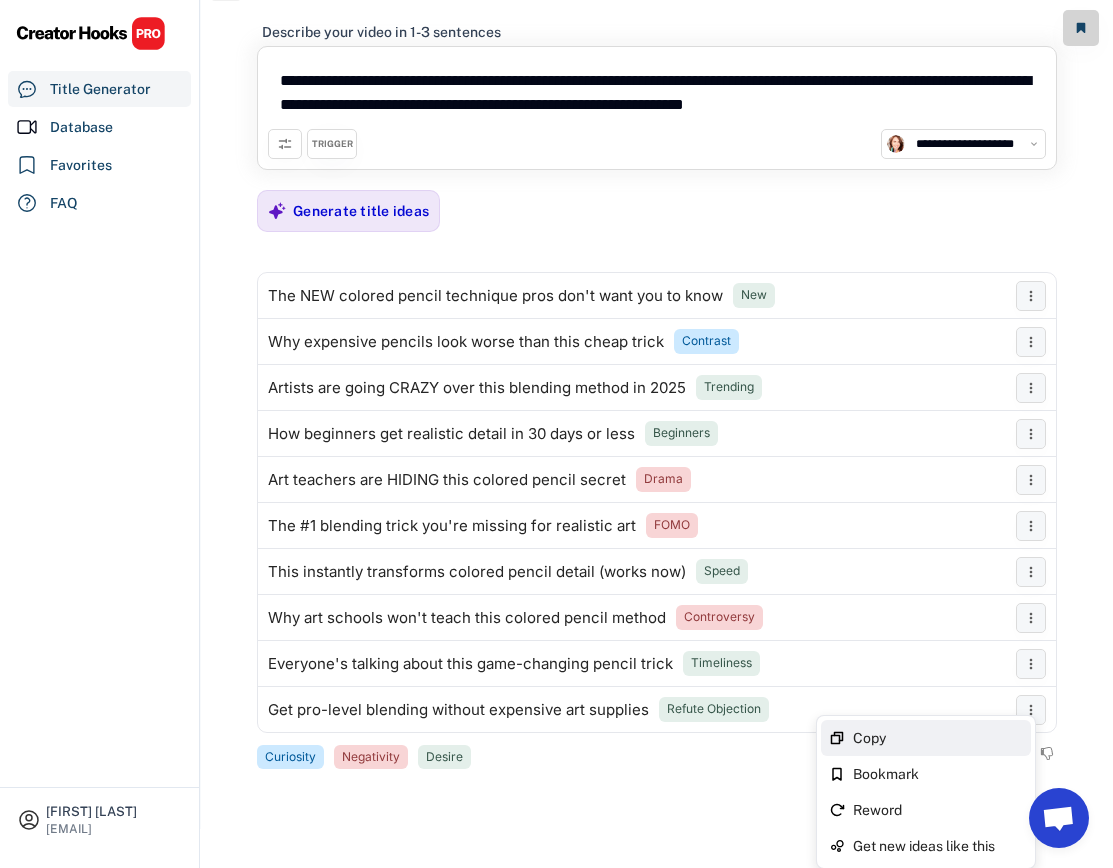 scroll, scrollTop: 0, scrollLeft: 0, axis: both 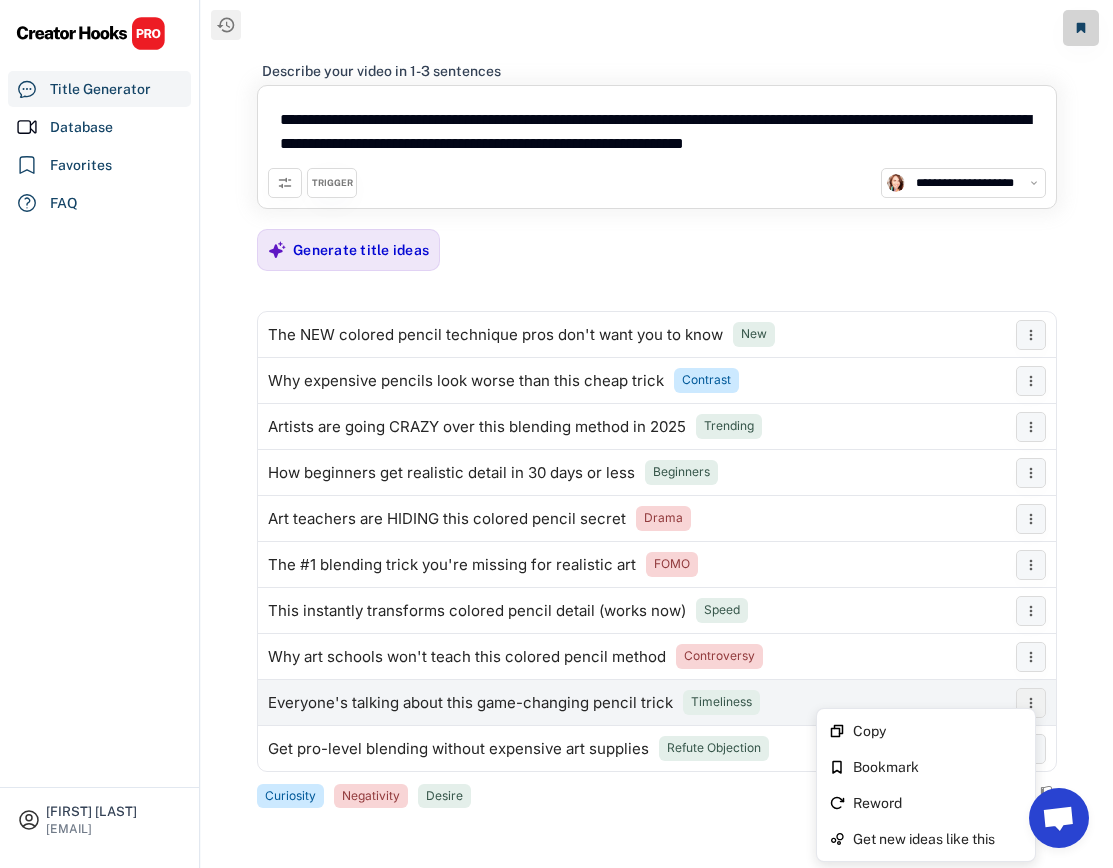 click 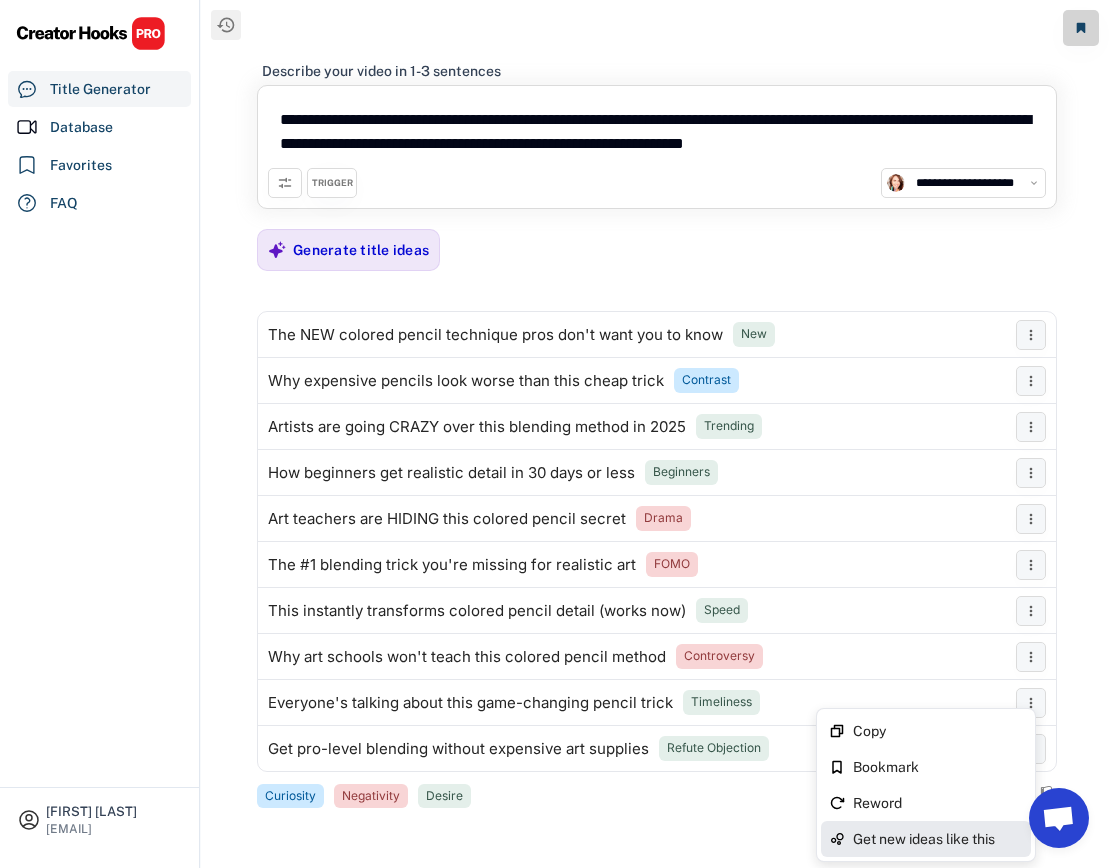 click on "Get new ideas like this" at bounding box center [926, 839] 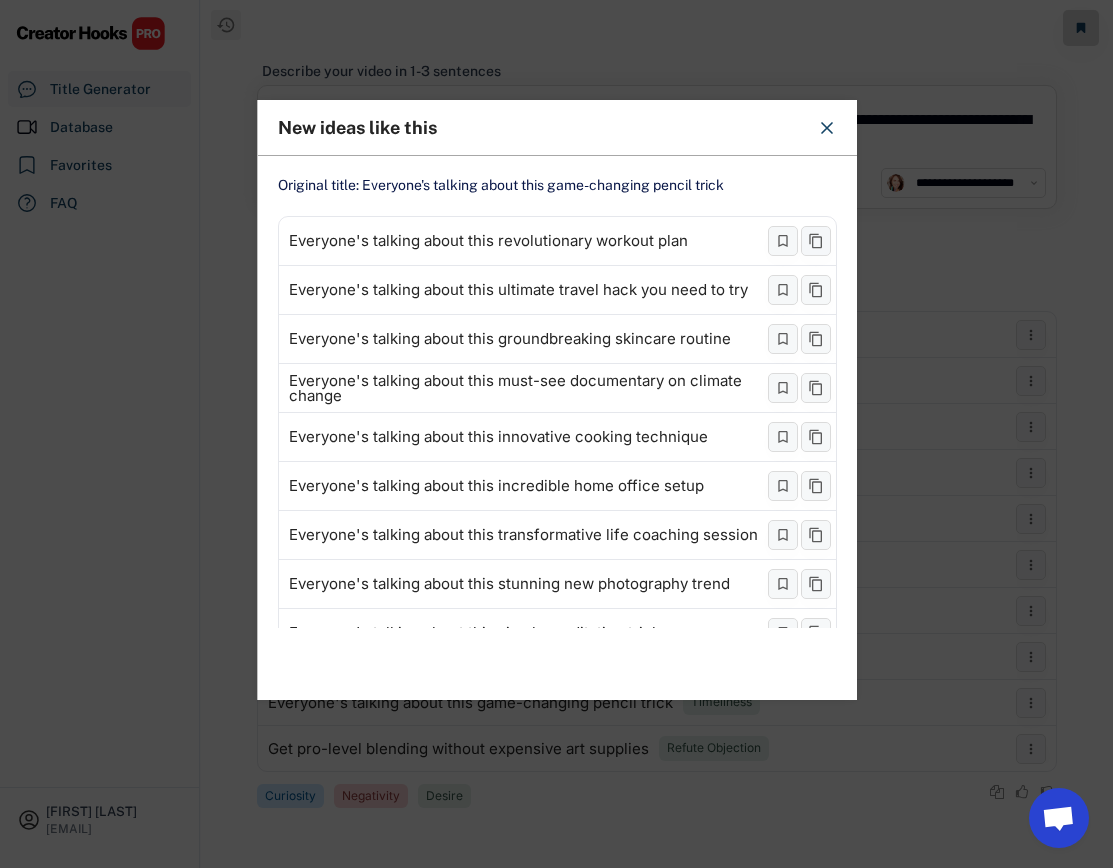 click at bounding box center [556, 434] 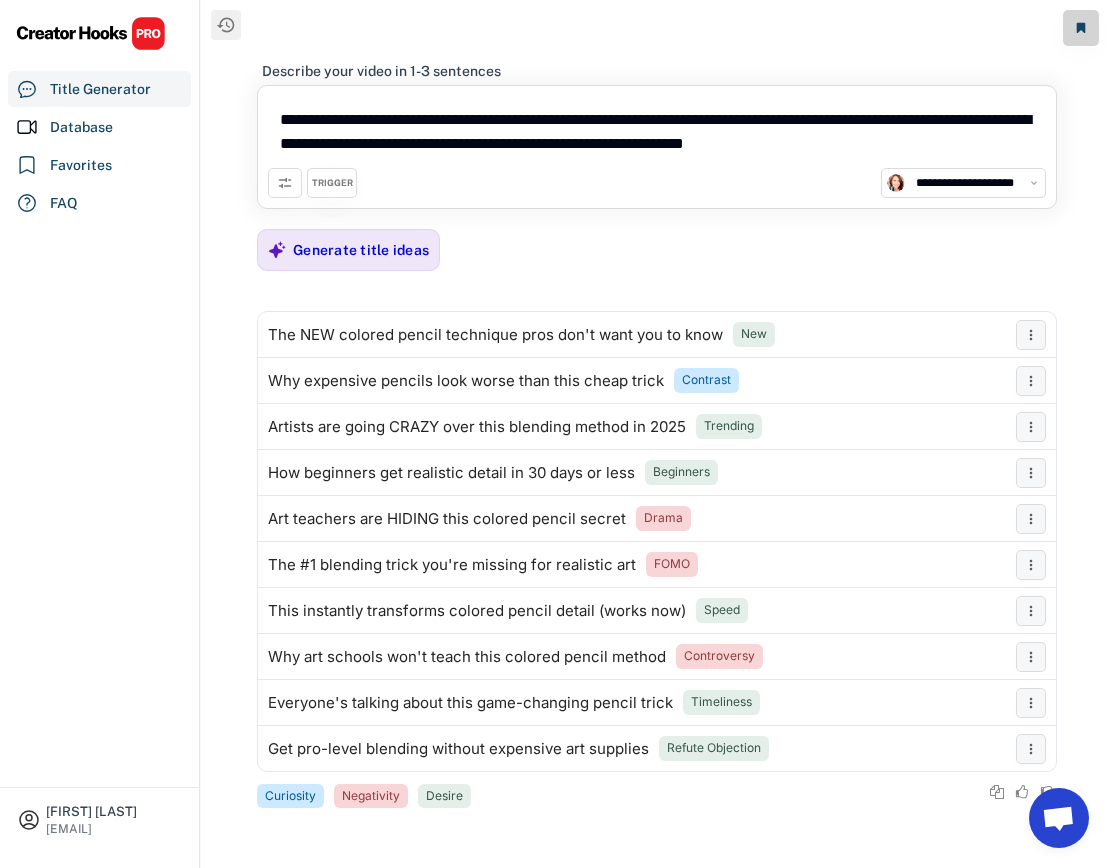 drag, startPoint x: 983, startPoint y: 144, endPoint x: 280, endPoint y: 105, distance: 704.08093 